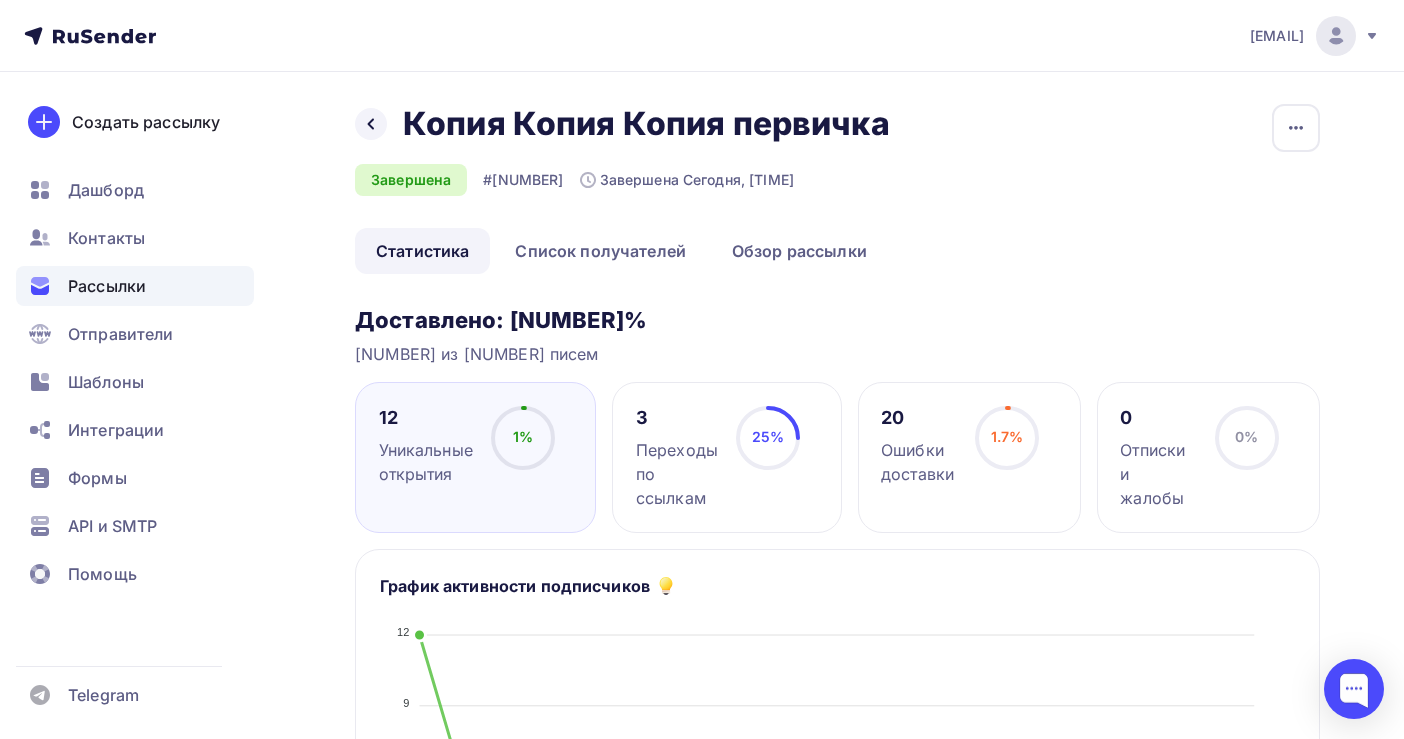 scroll, scrollTop: 0, scrollLeft: 0, axis: both 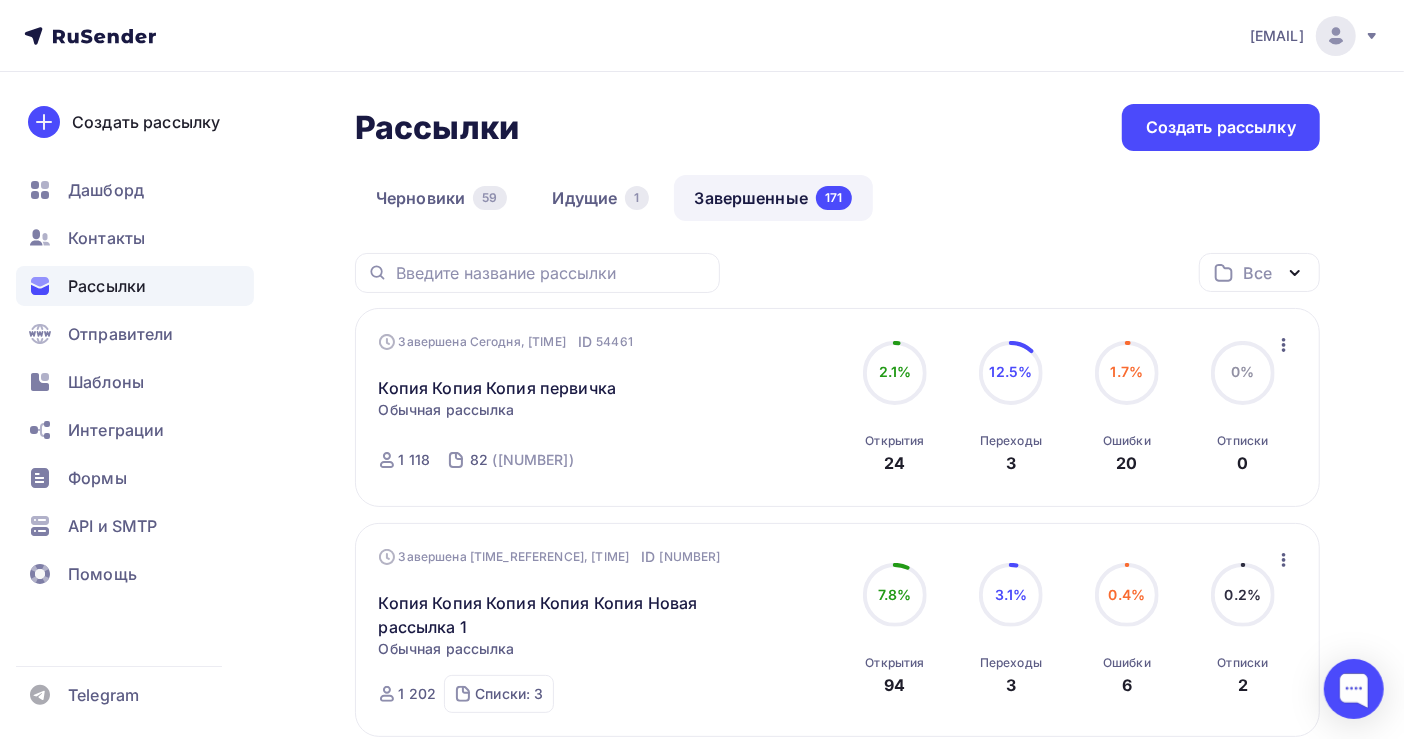 click on "Завершенные
[NUMBER]" at bounding box center [773, 198] 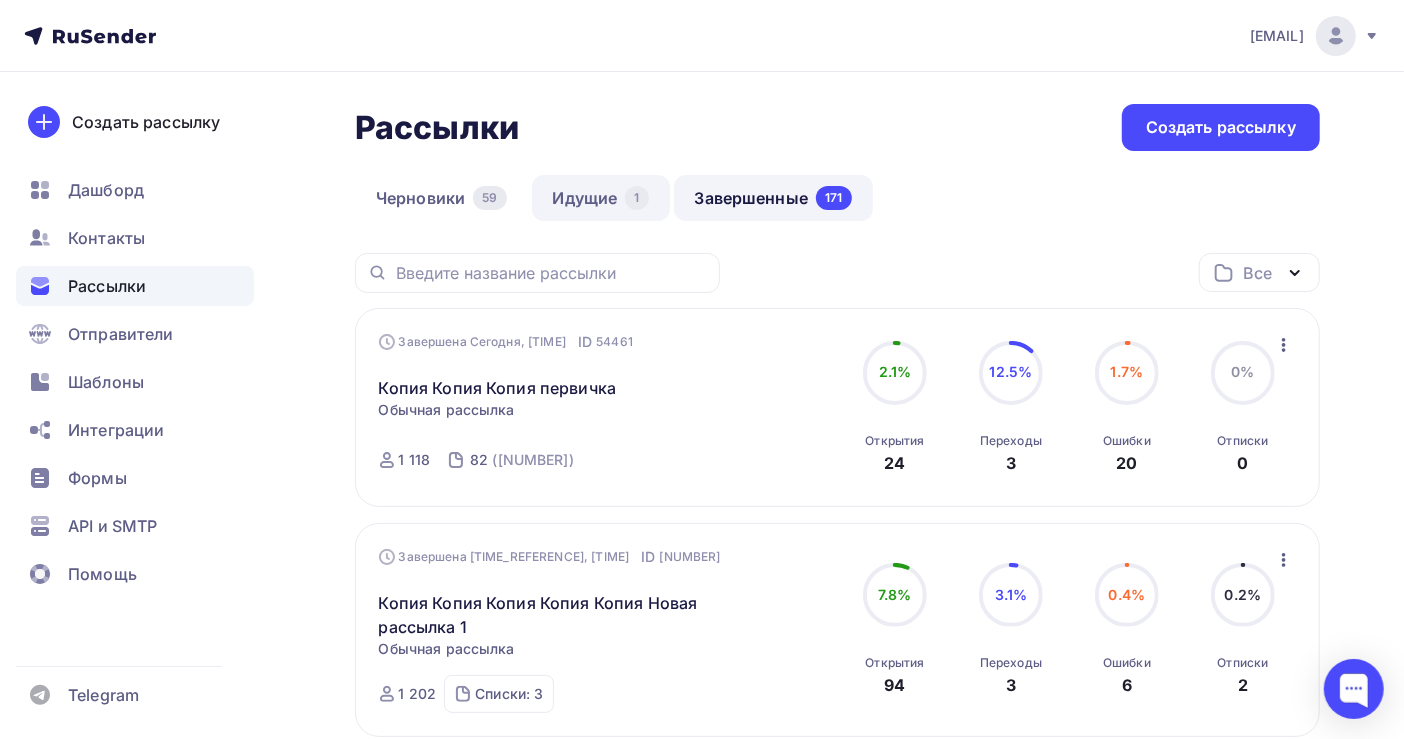 click on "Идущие
1" at bounding box center (601, 198) 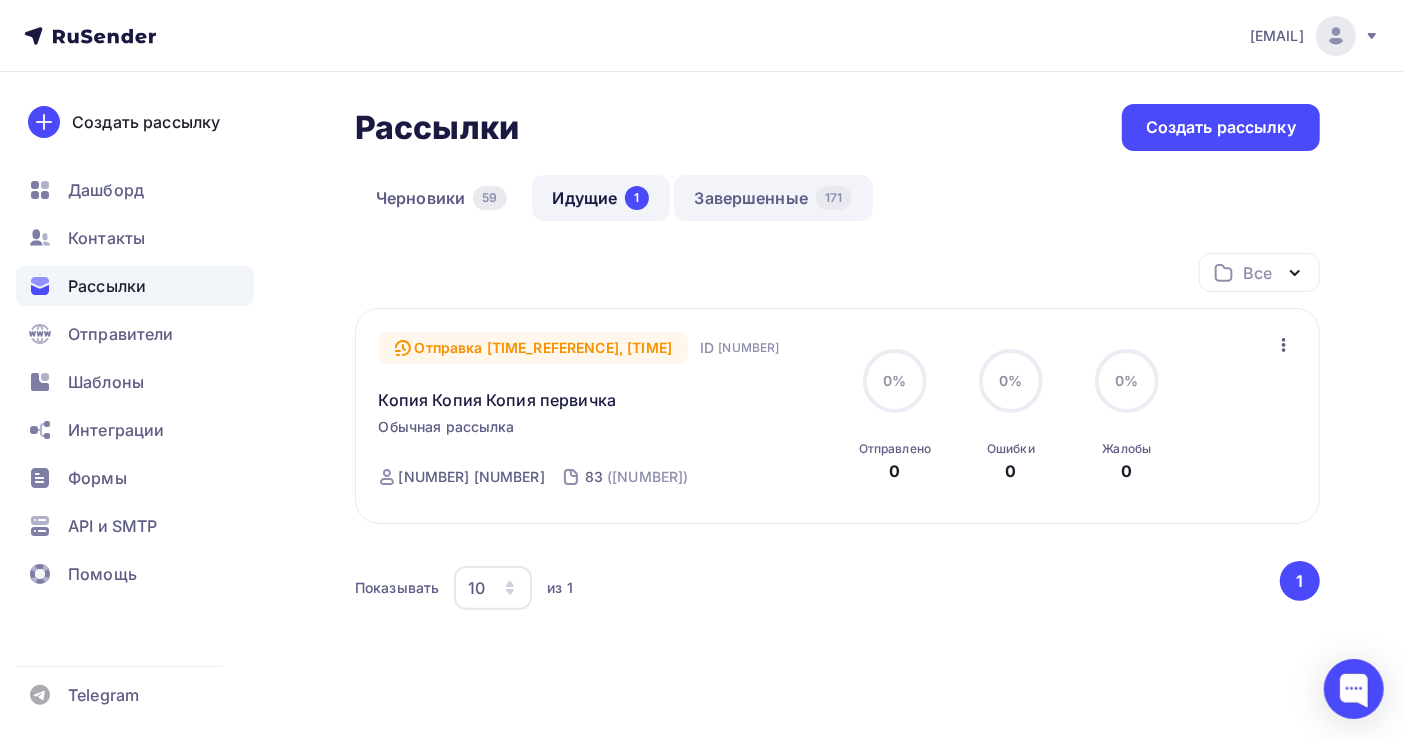 click on "Завершенные
[NUMBER]" at bounding box center [773, 198] 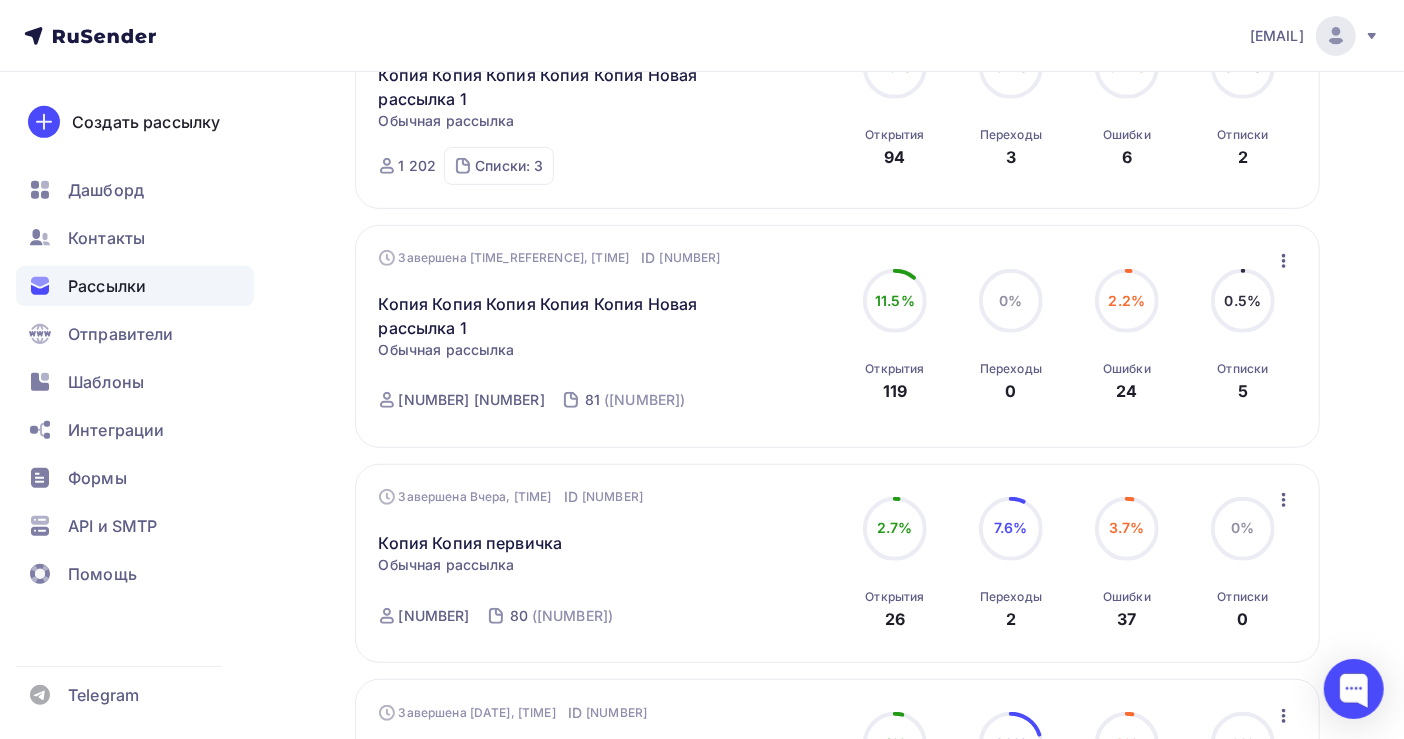 scroll, scrollTop: 533, scrollLeft: 0, axis: vertical 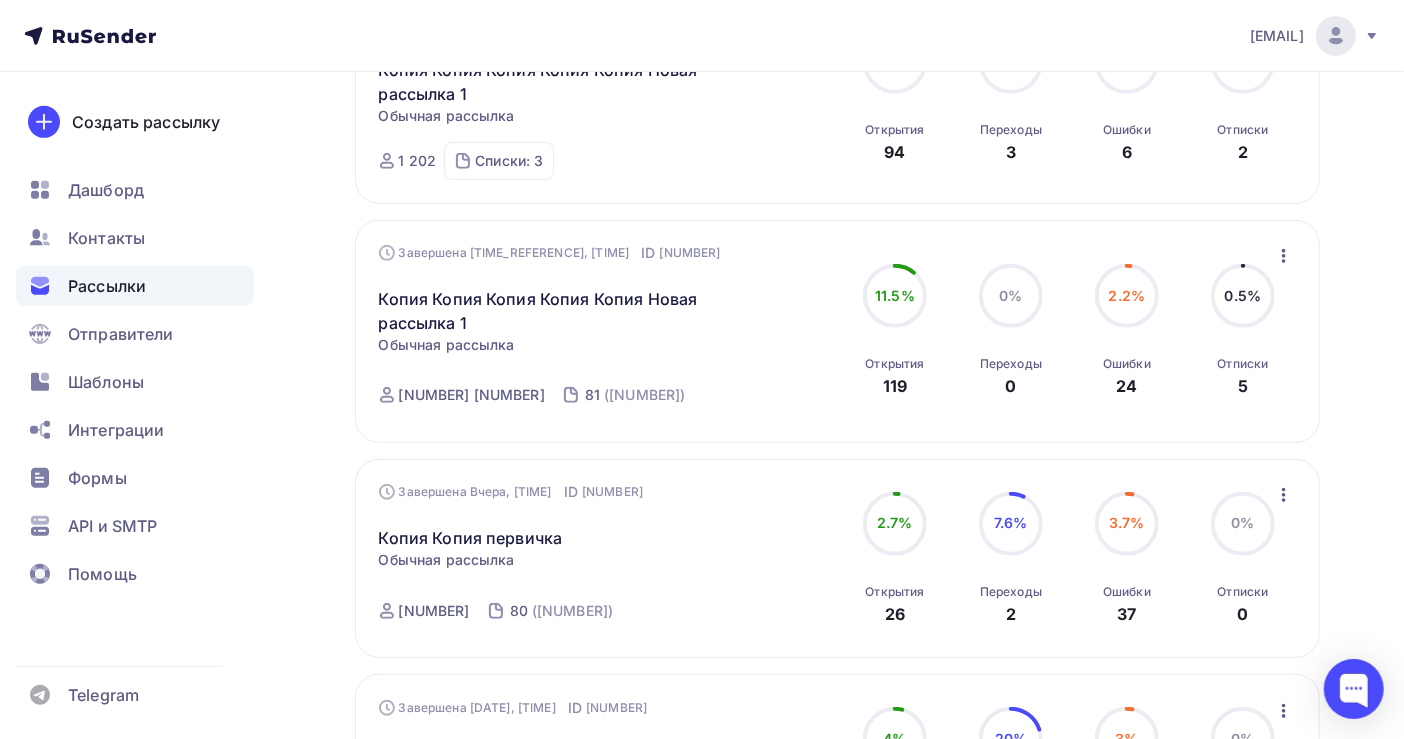 click 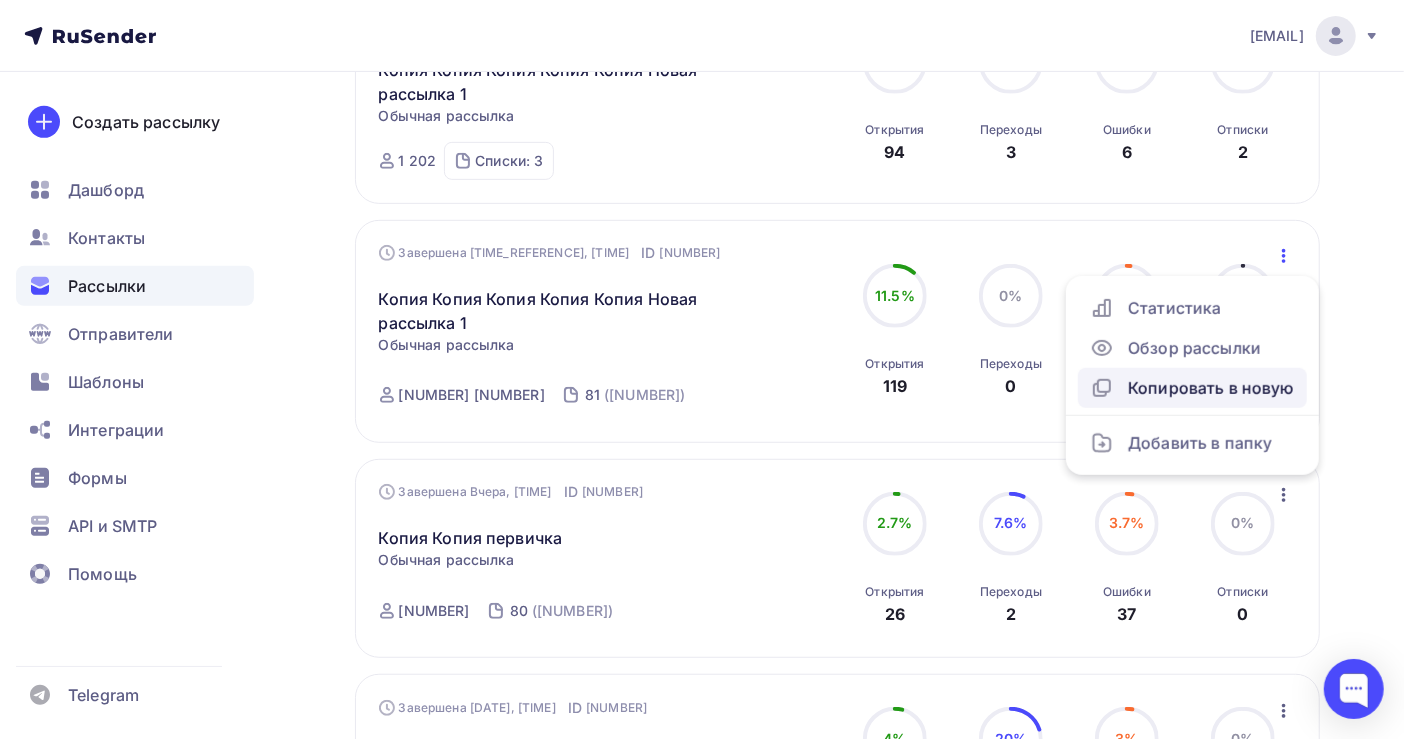 click on "Копировать в новую" at bounding box center (1192, 388) 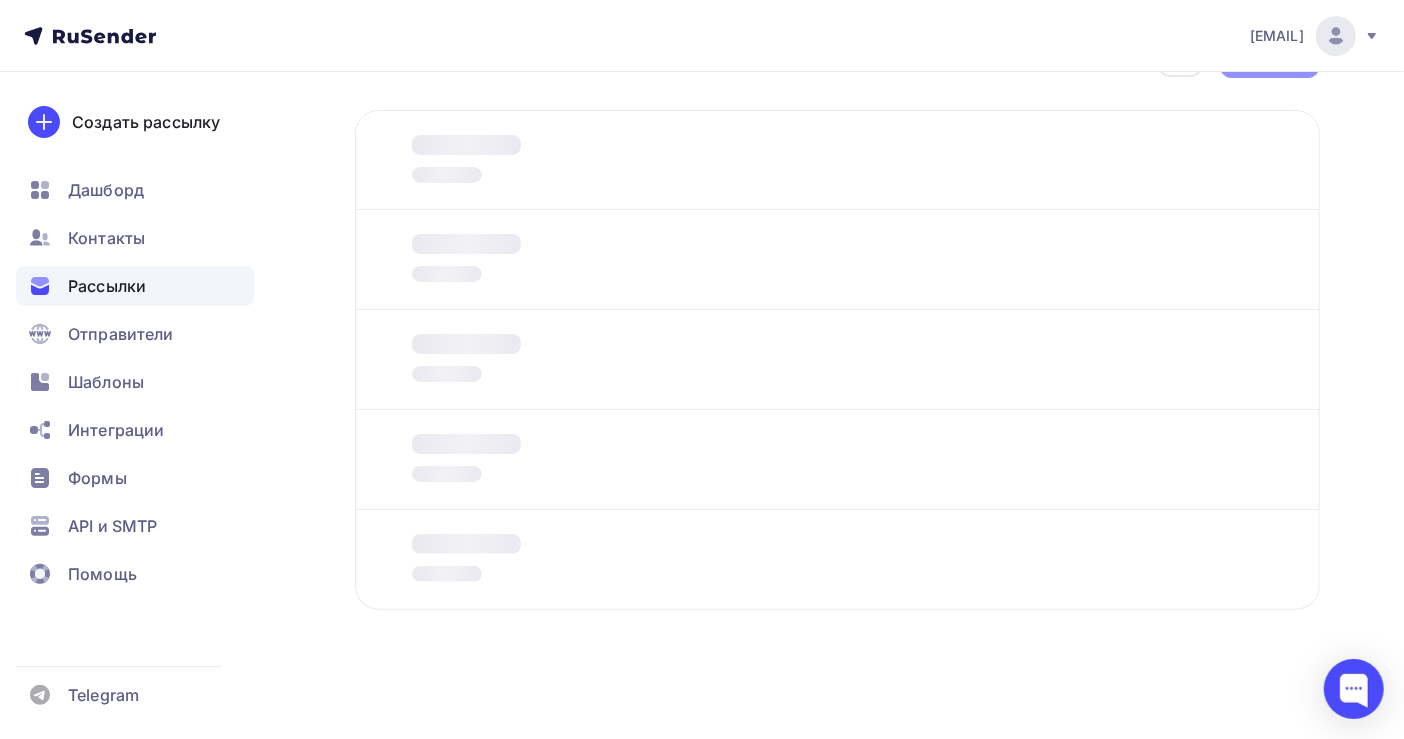 scroll, scrollTop: 0, scrollLeft: 0, axis: both 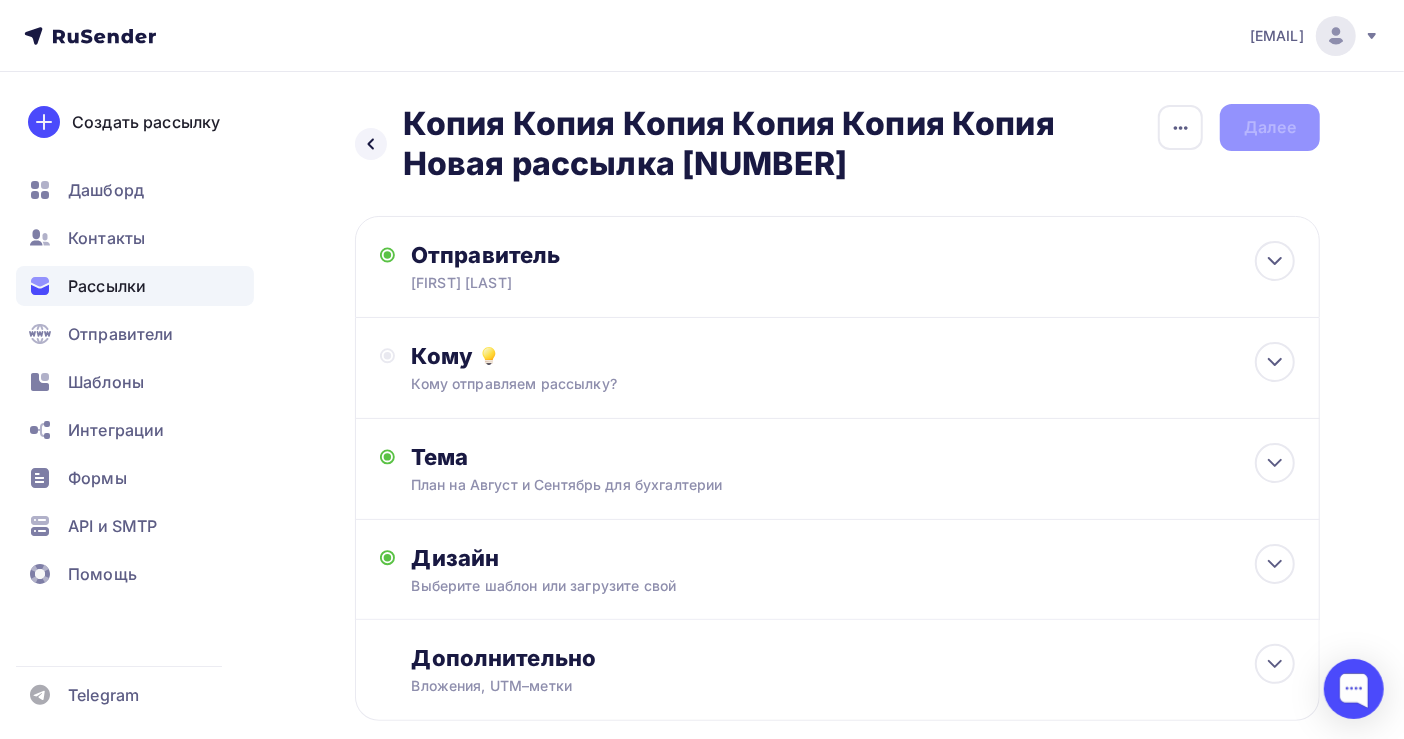 click on "Рассылки" at bounding box center (107, 286) 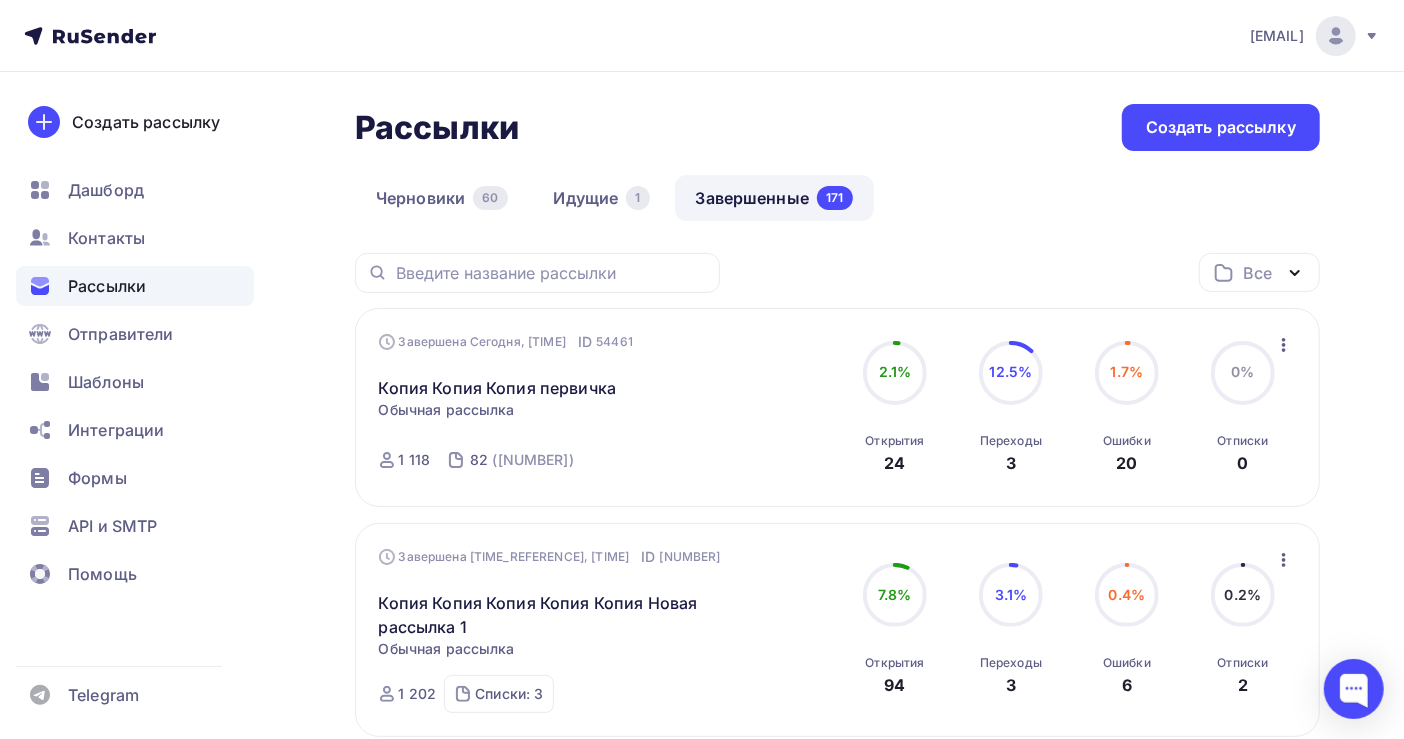 click 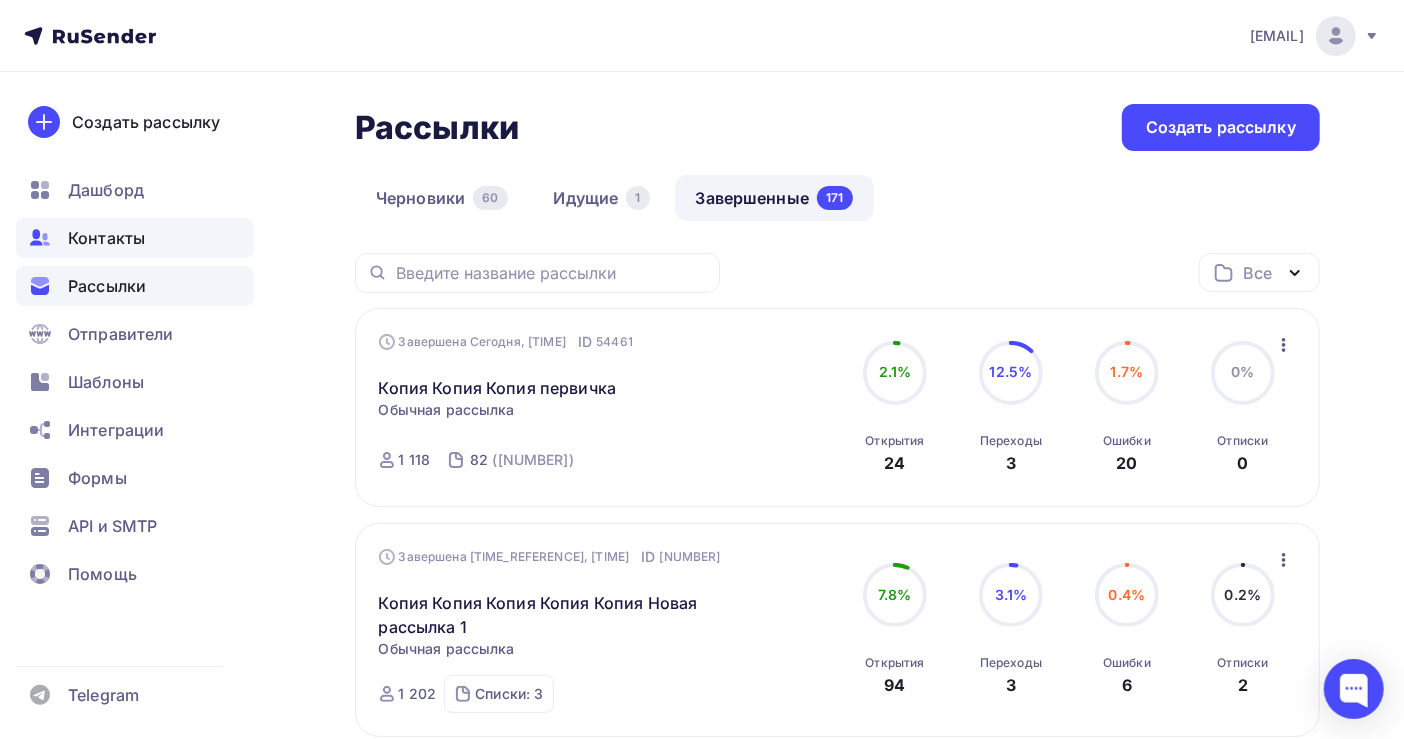 click on "Контакты" at bounding box center [106, 238] 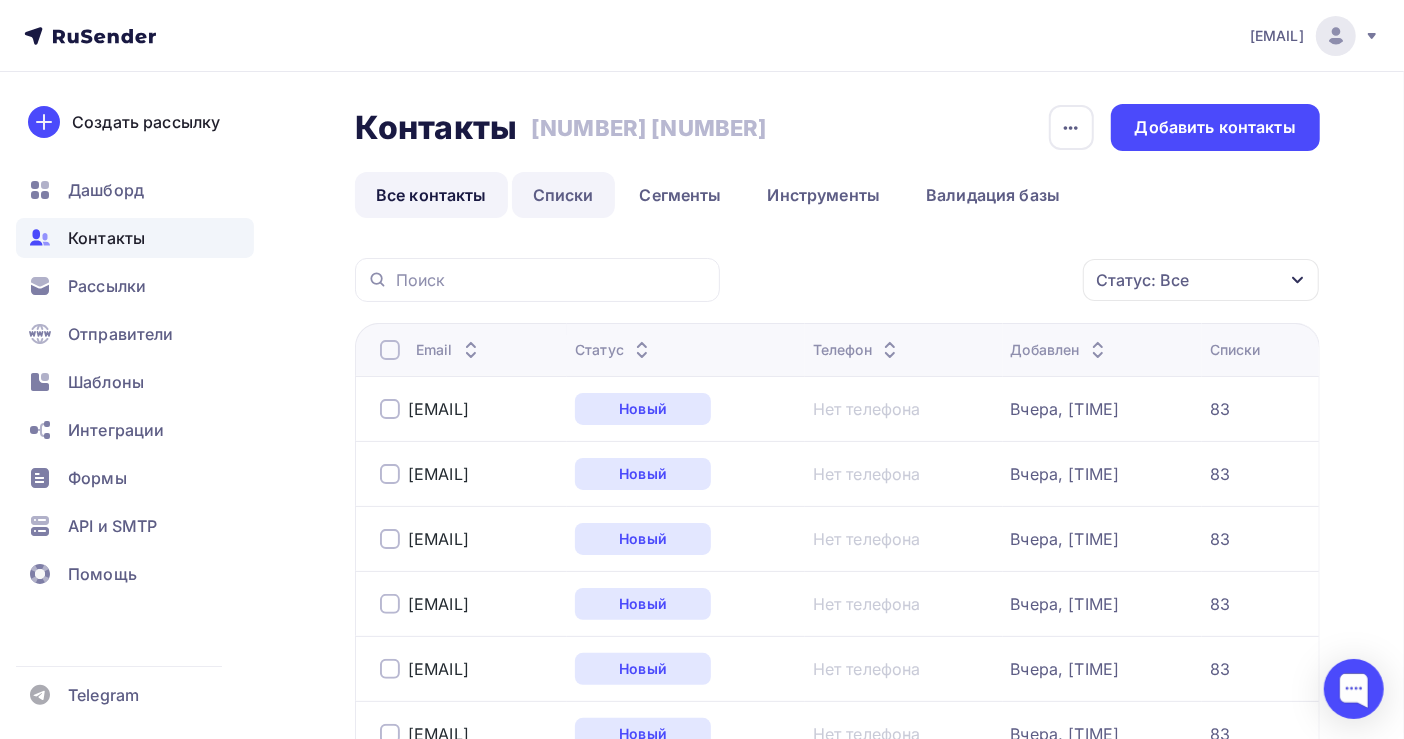 click on "Списки" at bounding box center [563, 195] 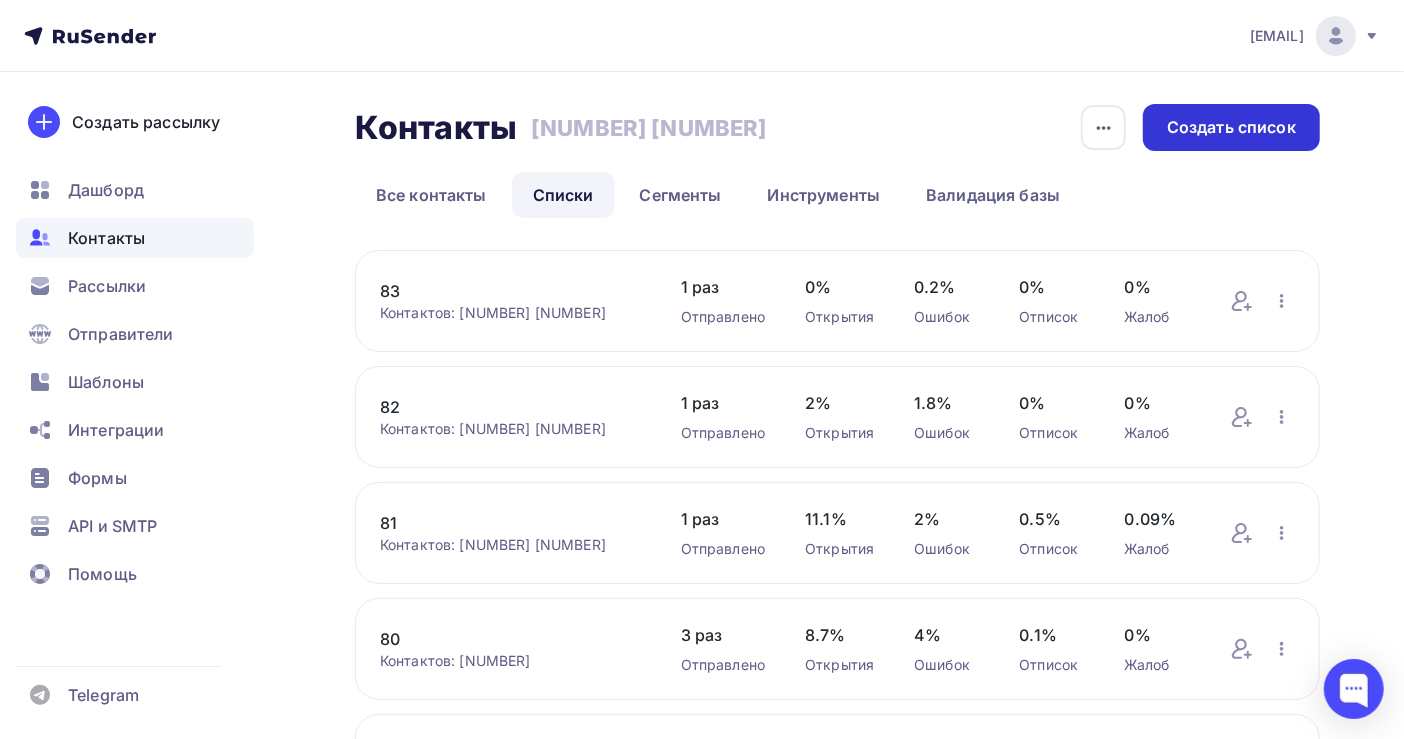 click on "Создать список" at bounding box center [1231, 127] 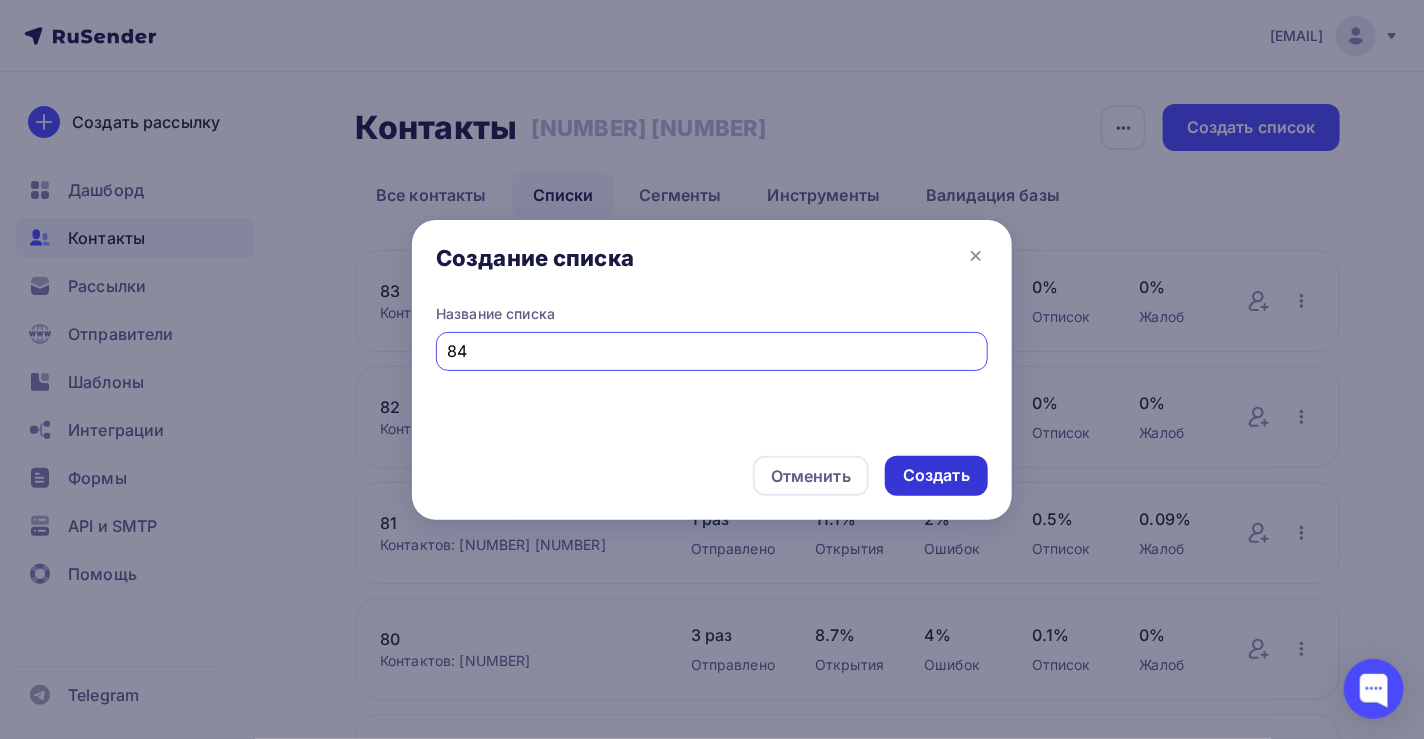 type on "84" 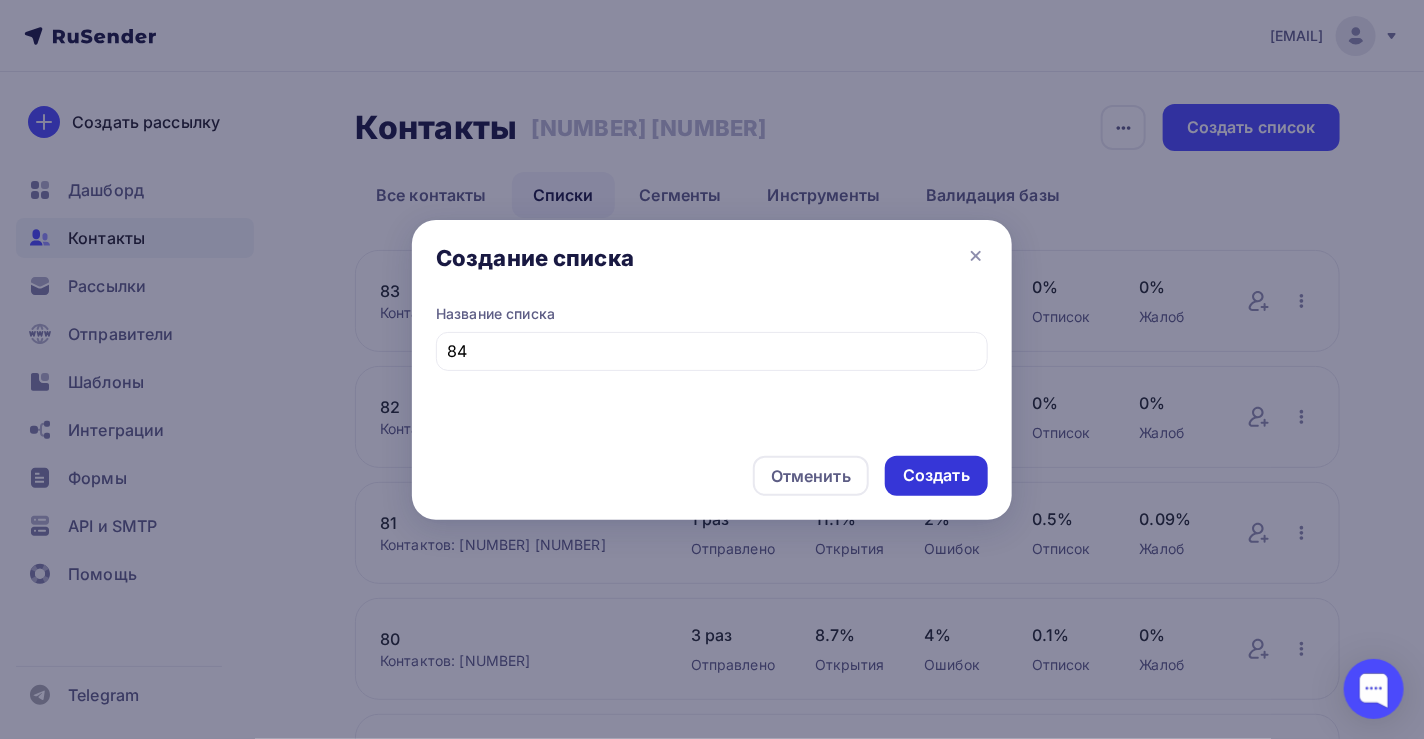 click on "Создать" at bounding box center (936, 475) 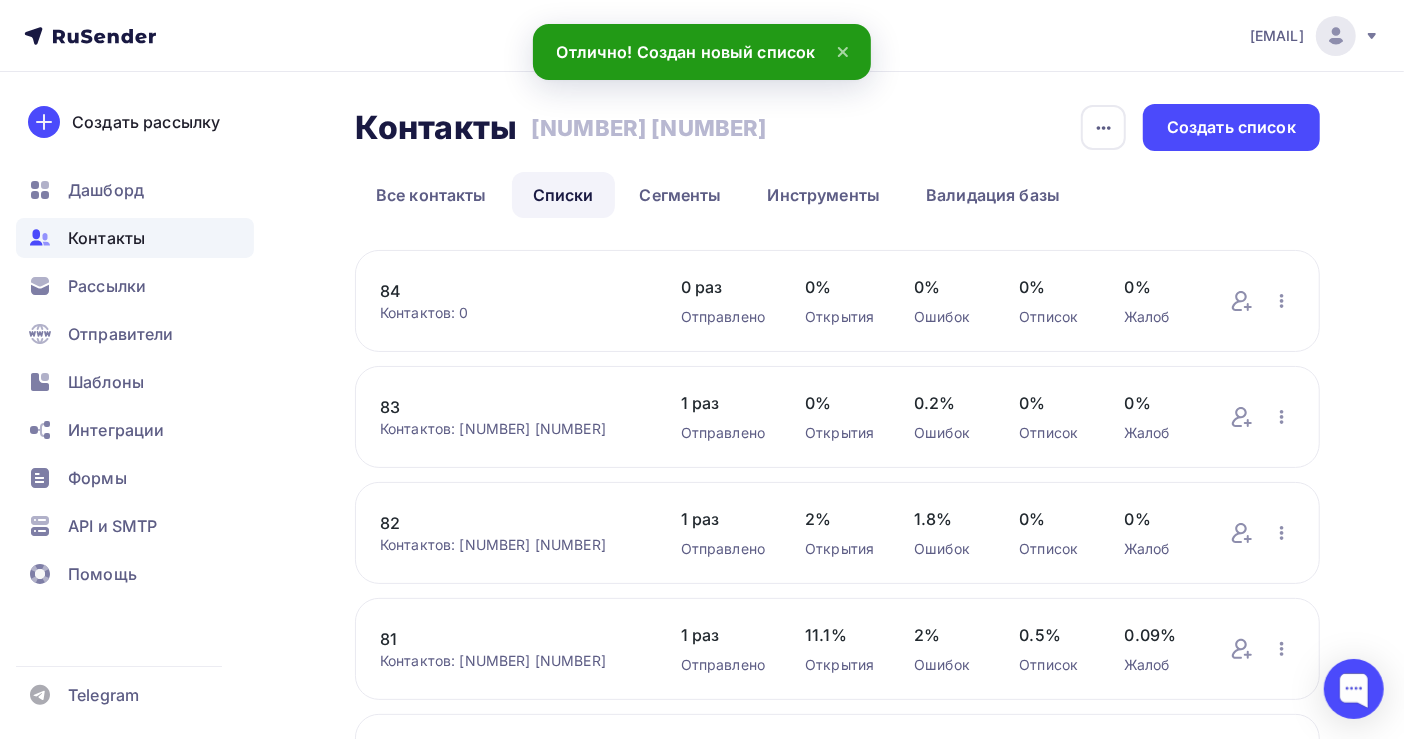 click on "84" at bounding box center (510, 291) 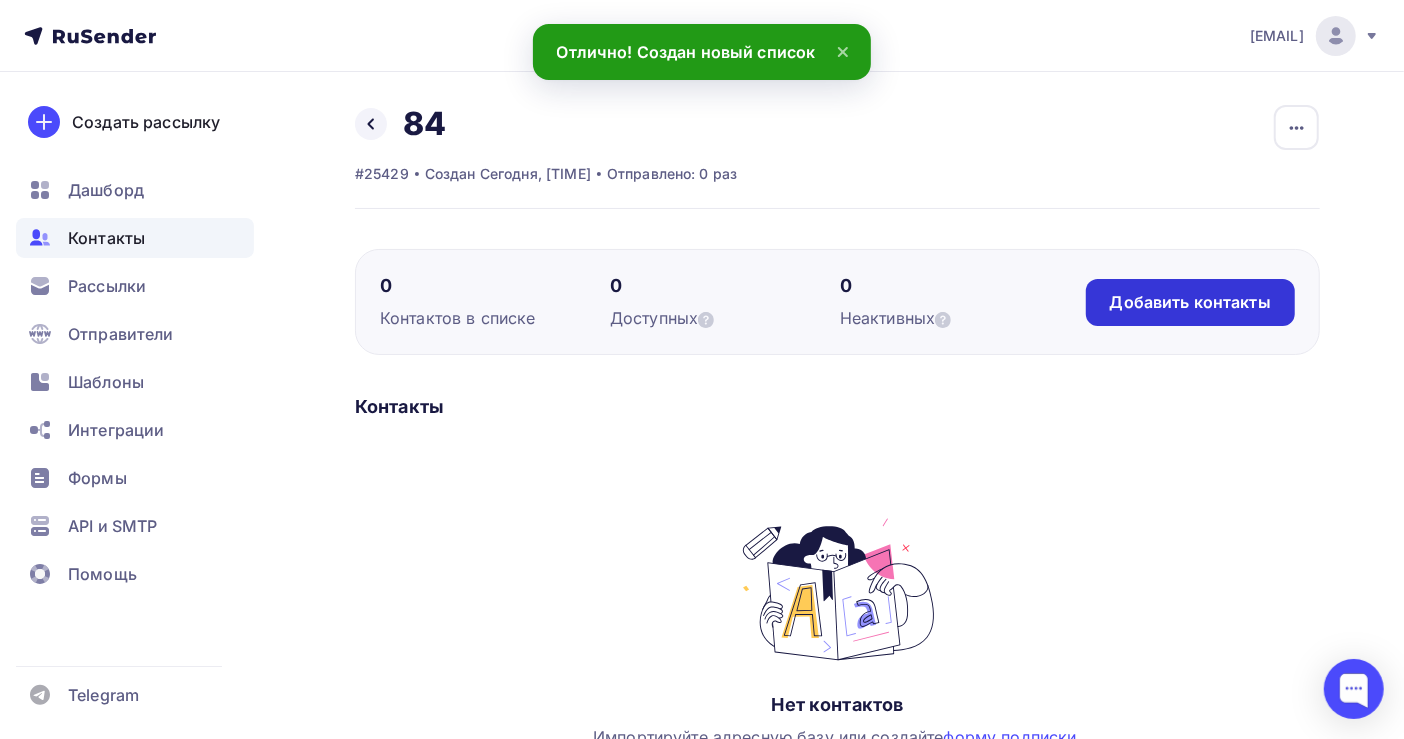 click on "Добавить контакты" at bounding box center [1190, 302] 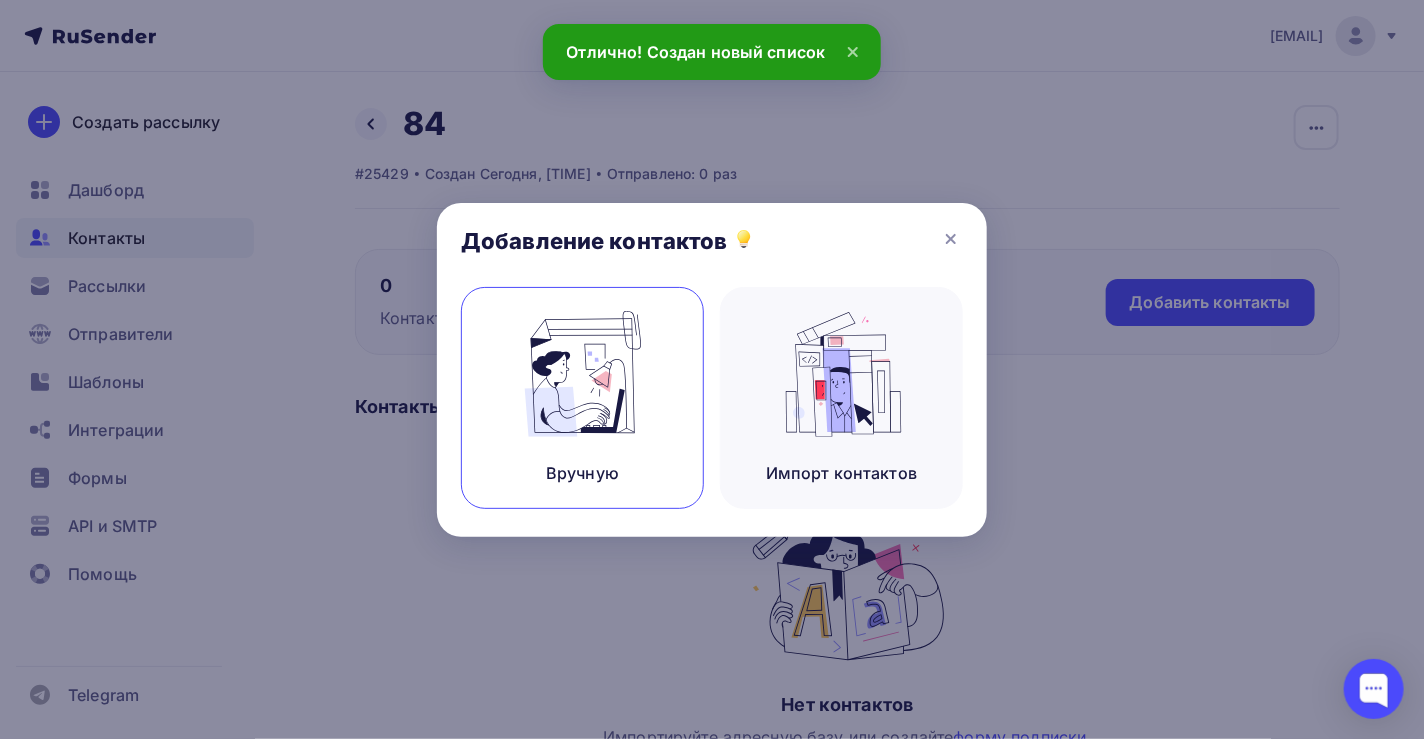 click at bounding box center [583, 374] 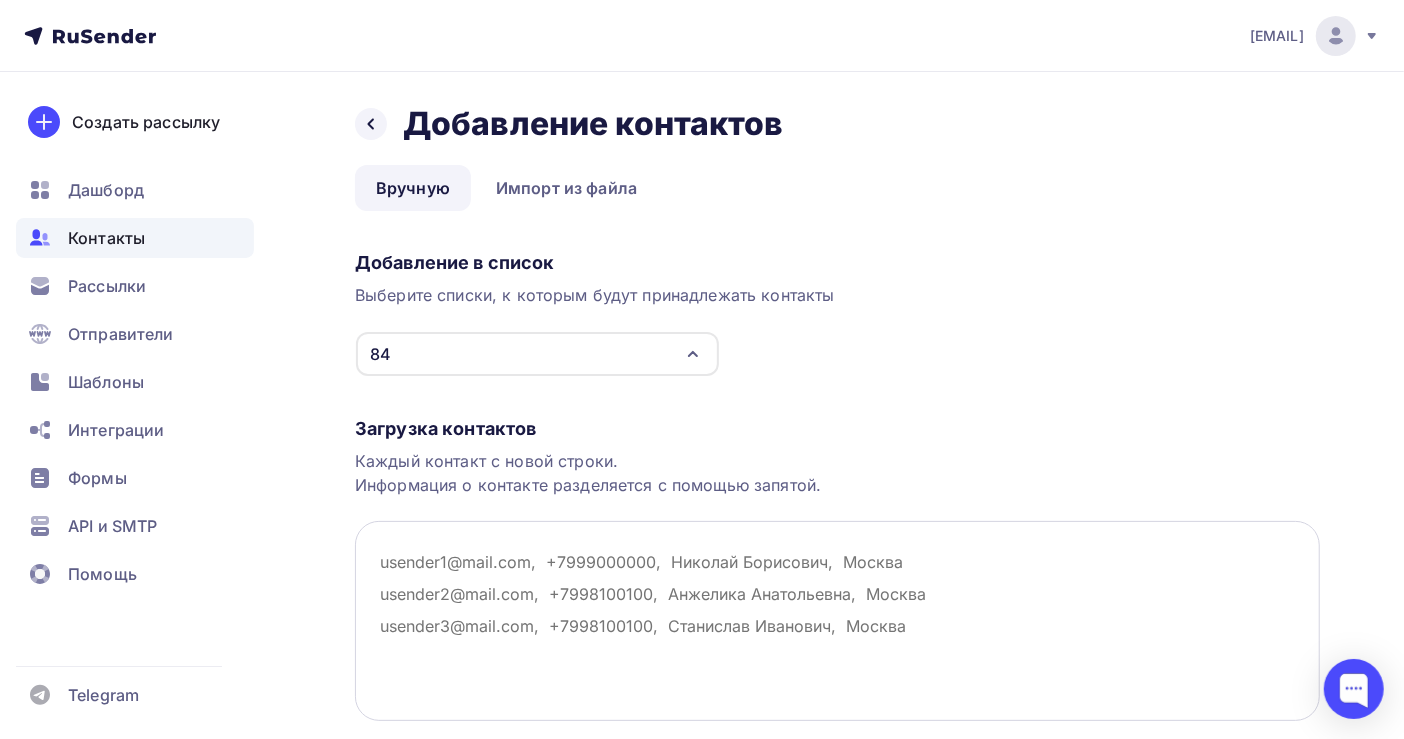 click at bounding box center (837, 621) 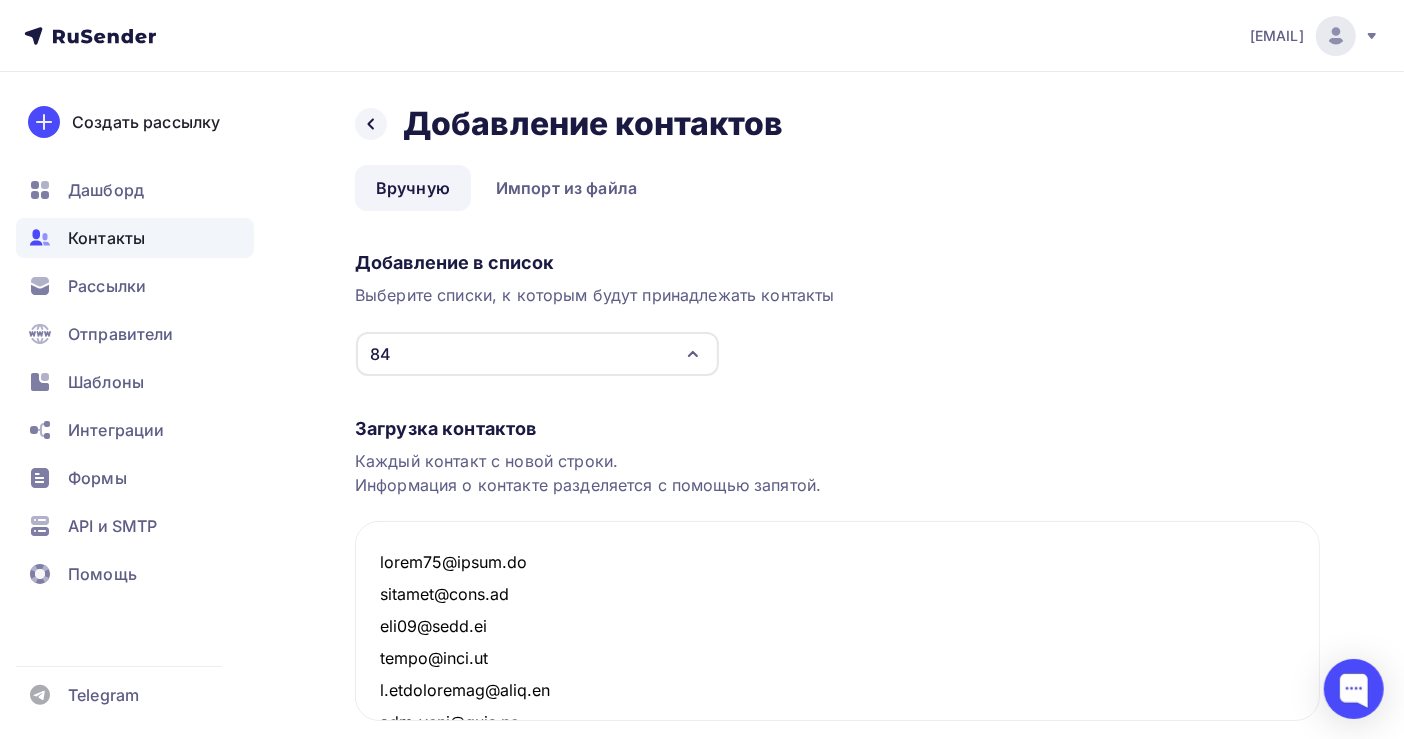 scroll, scrollTop: 54513, scrollLeft: 0, axis: vertical 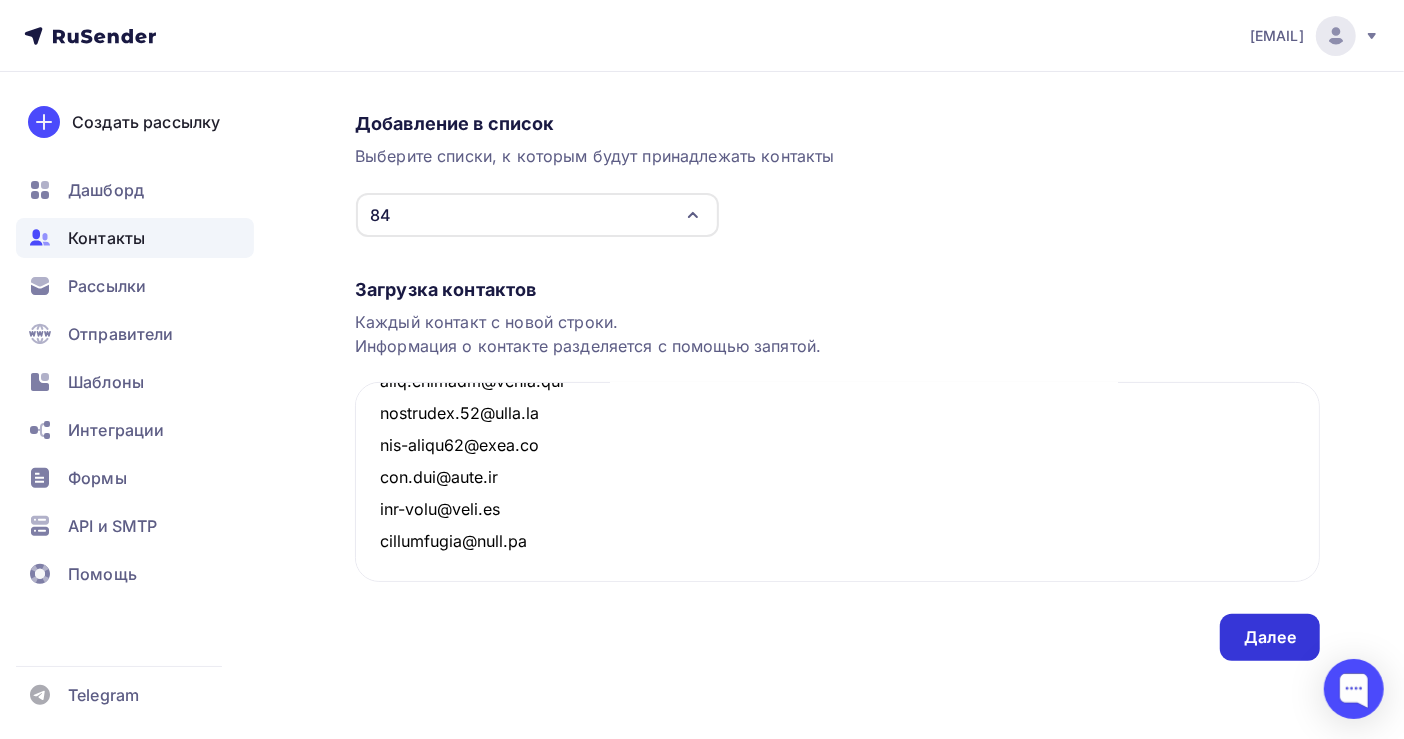 type on "[EMAIL]
[EMAIL]
[EMAIL]
[EMAIL]
[EMAIL]
[EMAIL]
[EMAIL]
[EMAIL]
[EMAIL]
[EMAIL]
[EMAIL]
[EMAIL]
[EMAIL]
[EMAIL]
[EMAIL]
[EMAIL]
[EMAIL]
[EMAIL]
[EMAIL]
[EMAIL]
[EMAIL]
[EMAIL]
[EMAIL]
[EMAIL]
[EMAIL]
[EMAIL]
[EMAIL]
[EMAIL]
[EMAIL]
[EMAIL]
[EMAIL]
[EMAIL]
[EMAIL]
[EMAIL]
[EMAIL]
[EMAIL]
[EMAIL]
[EMAIL]
[EMAIL]
[EMAIL]
[EMAIL]
[EMAIL]
[EMAIL]
[EMAIL]
[EMAIL]
[EMAIL]
[EMAIL]
[EMAIL]
[EMAIL]
[EMAIL]
[EMAIL]
[EMAIL]
[EMAIL]
[EMAIL]" 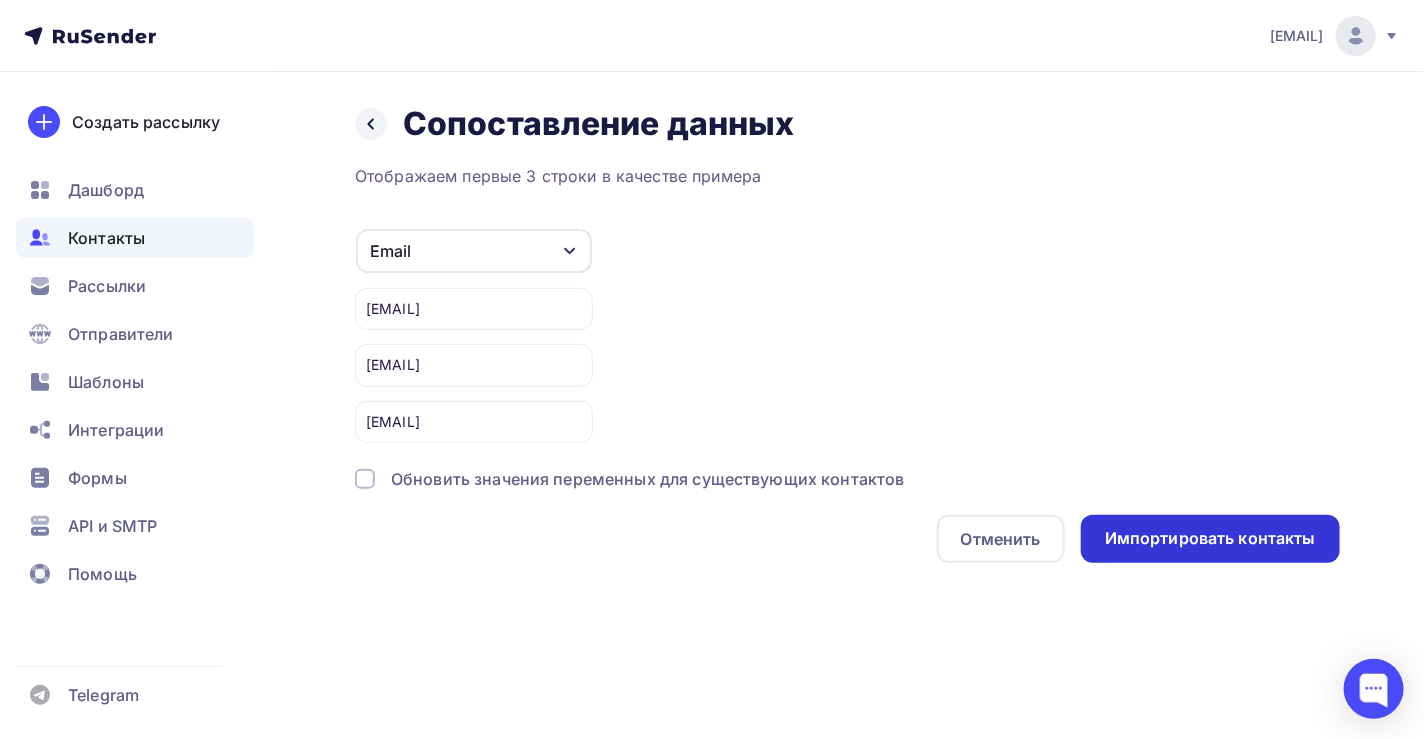 click on "Импортировать контакты" at bounding box center [1210, 538] 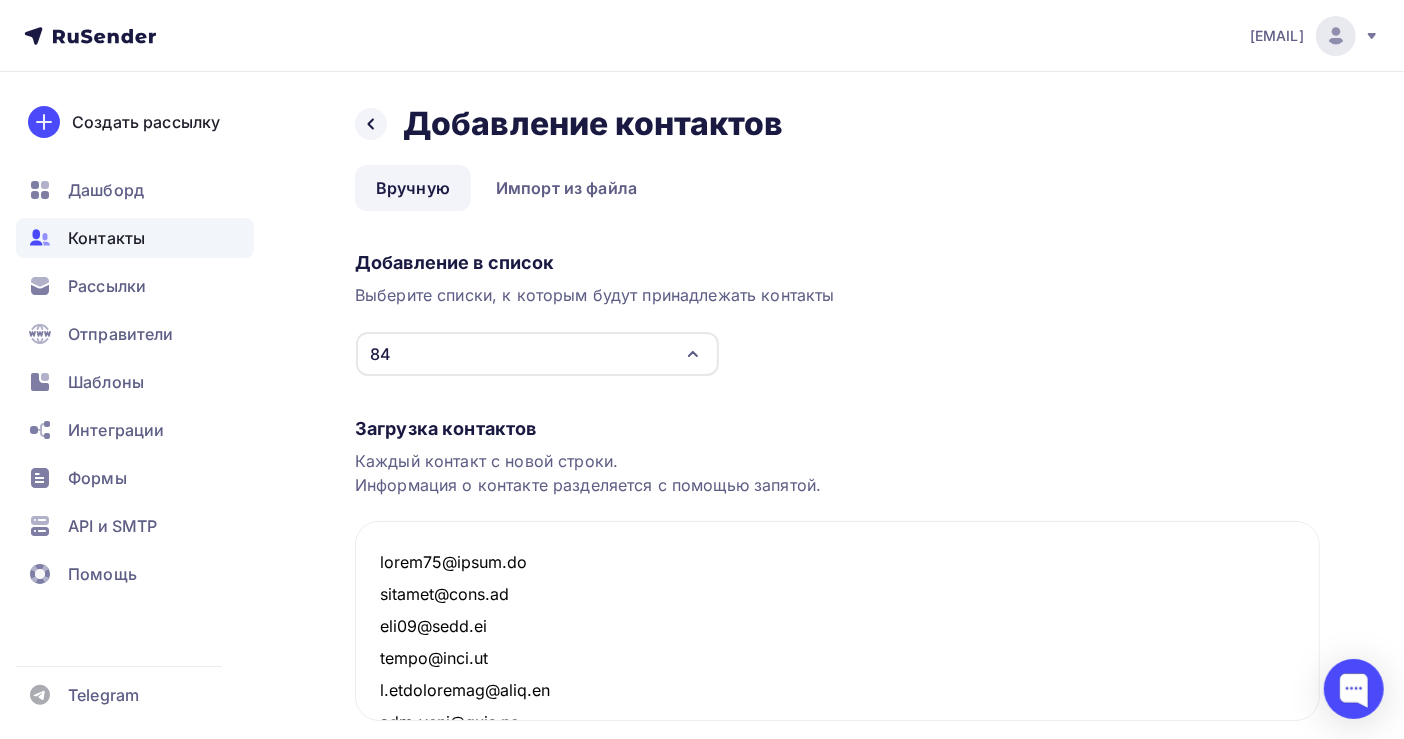 scroll, scrollTop: 54543, scrollLeft: 0, axis: vertical 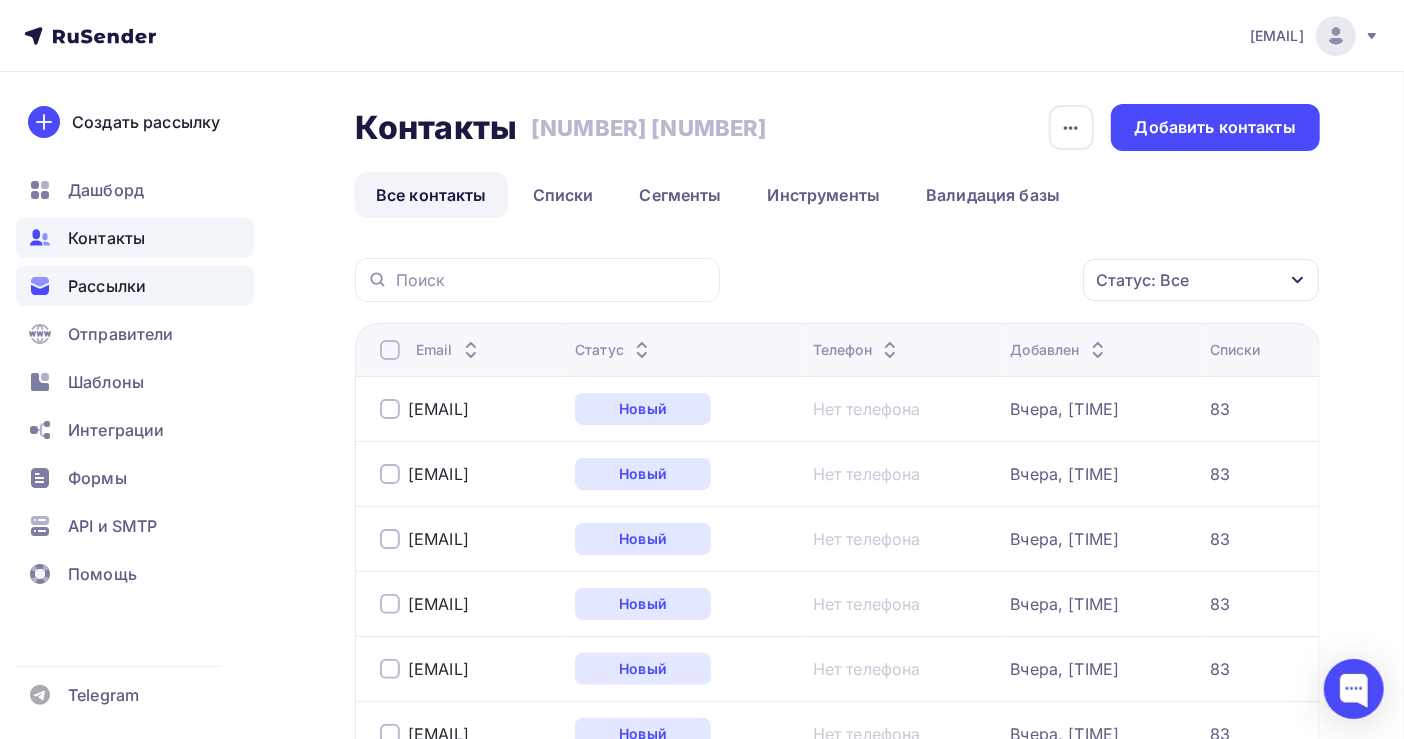 click on "Рассылки" at bounding box center (107, 286) 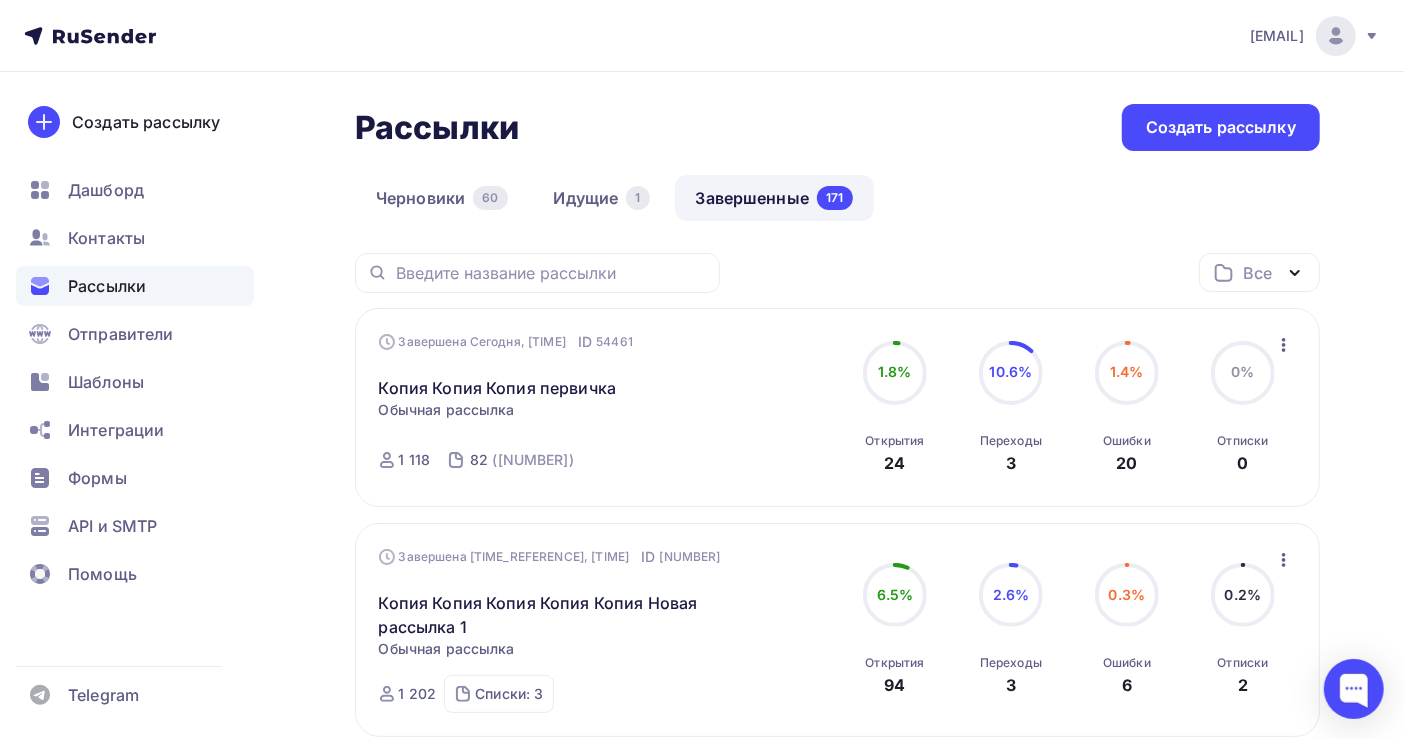 click 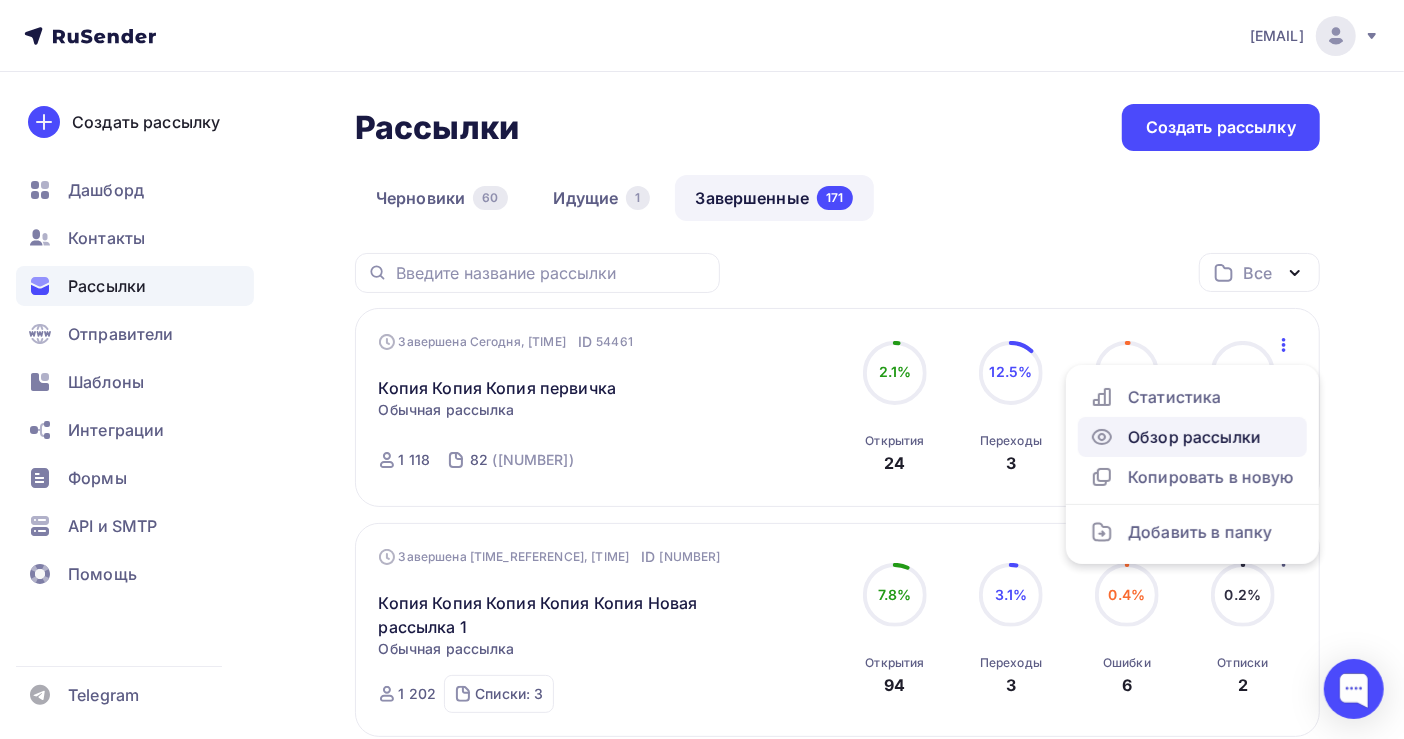 click on "Обзор рассылки" at bounding box center (1192, 437) 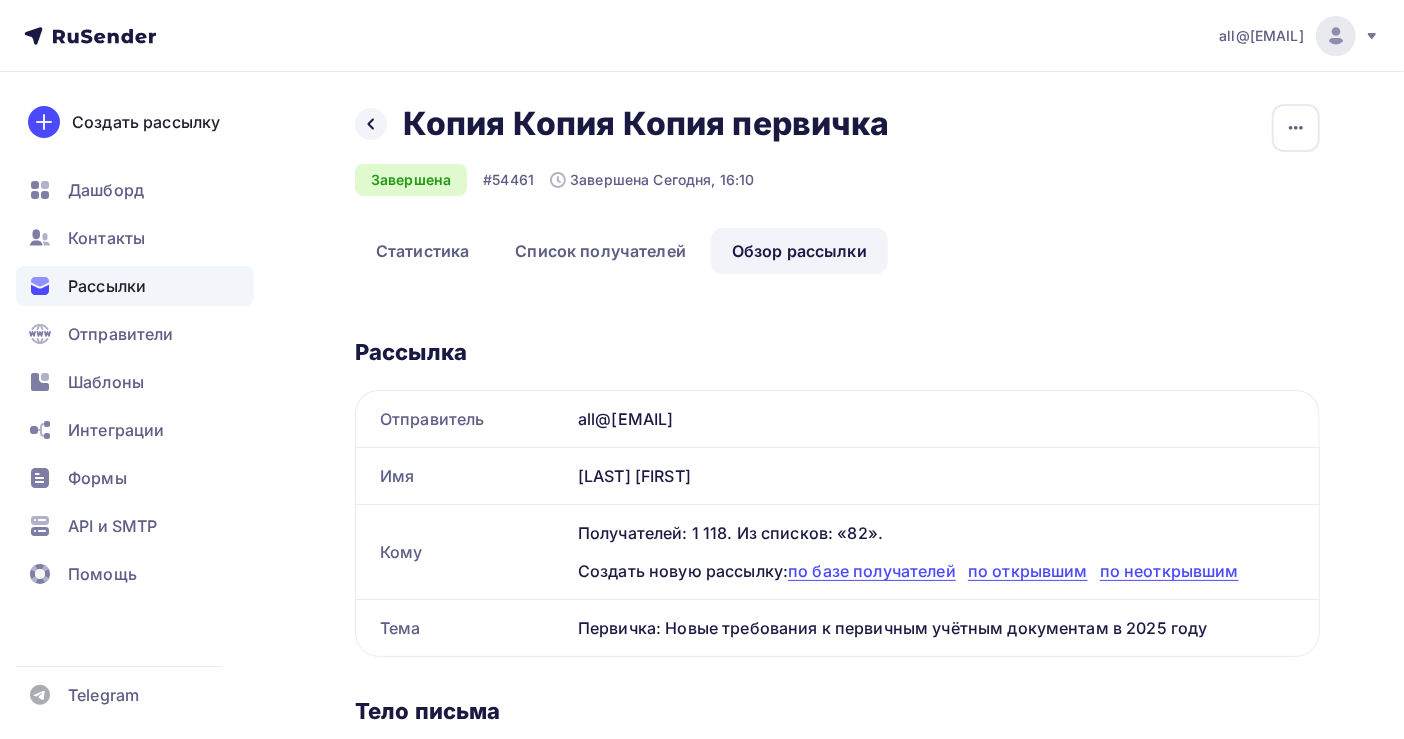 scroll, scrollTop: 0, scrollLeft: 0, axis: both 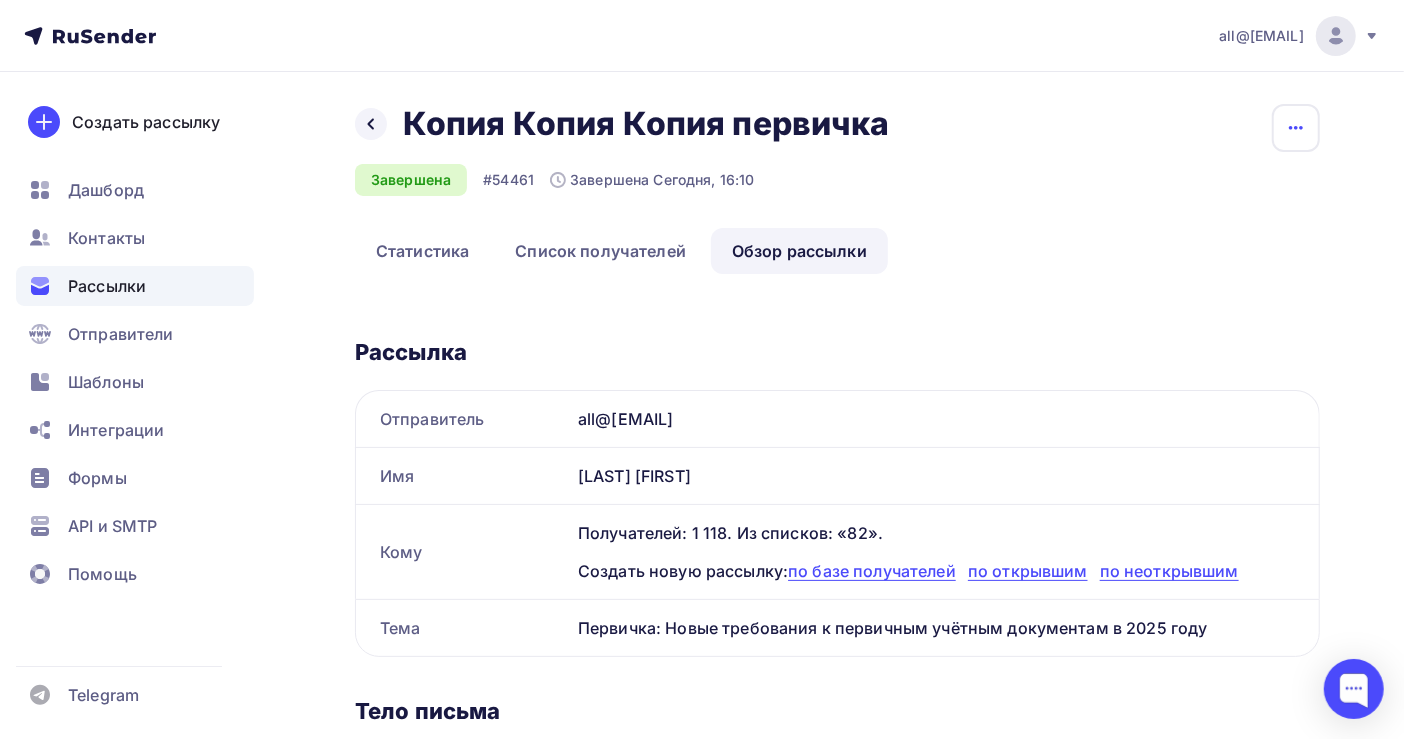click 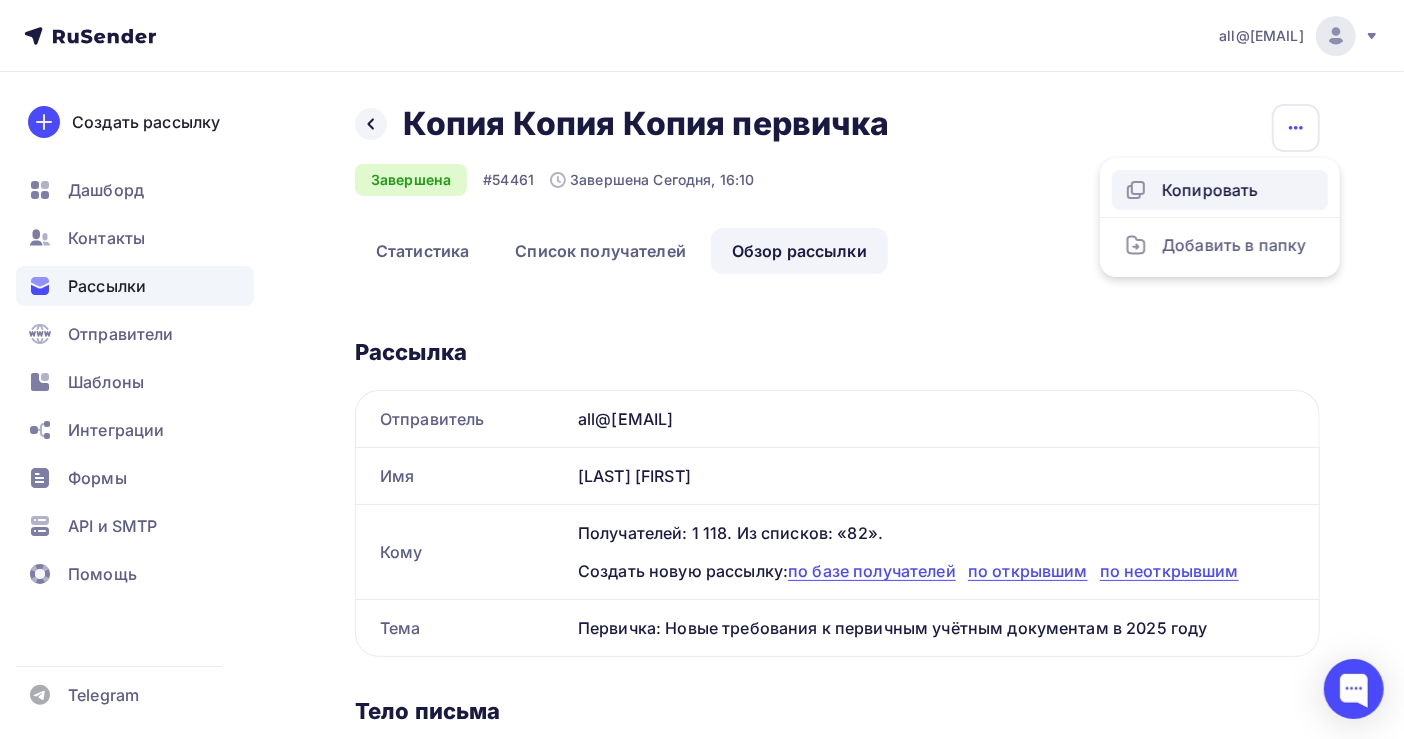 click on "Копировать" at bounding box center (1220, 190) 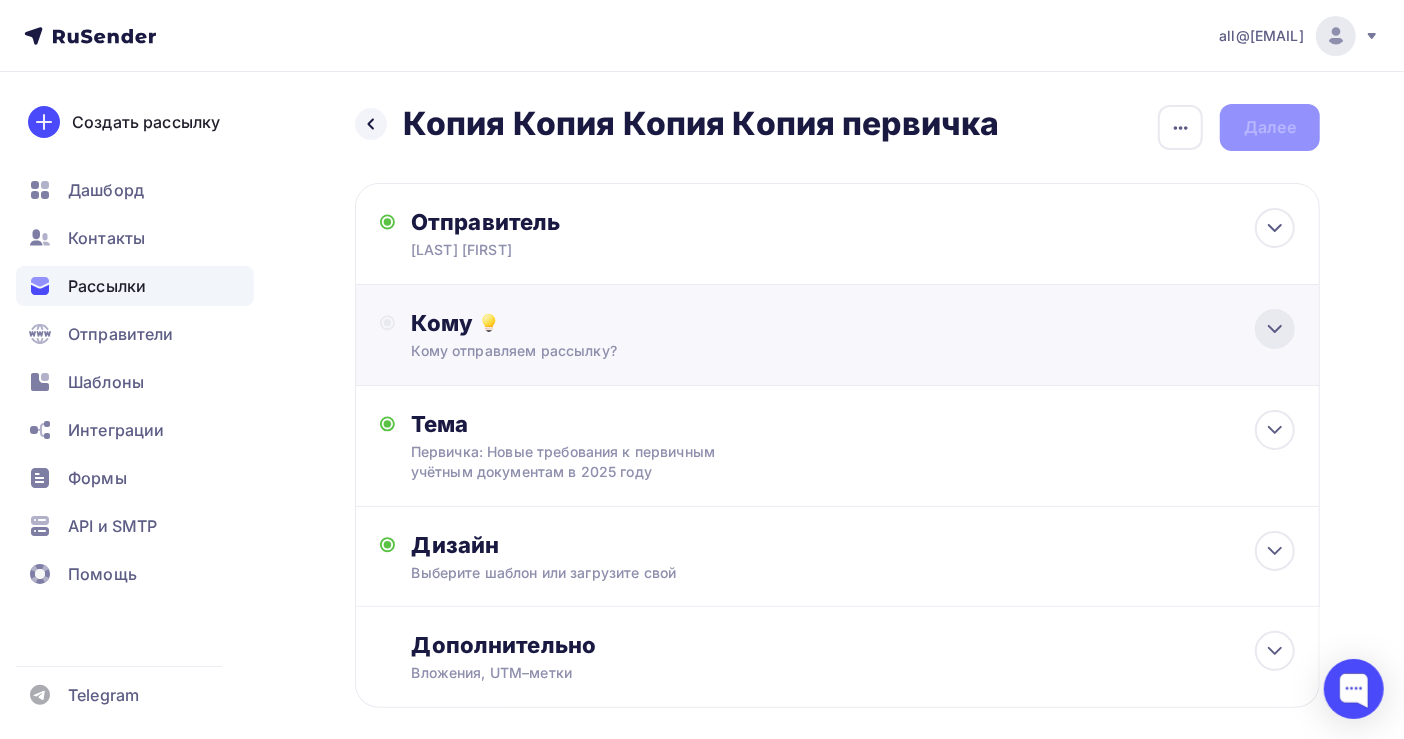 click 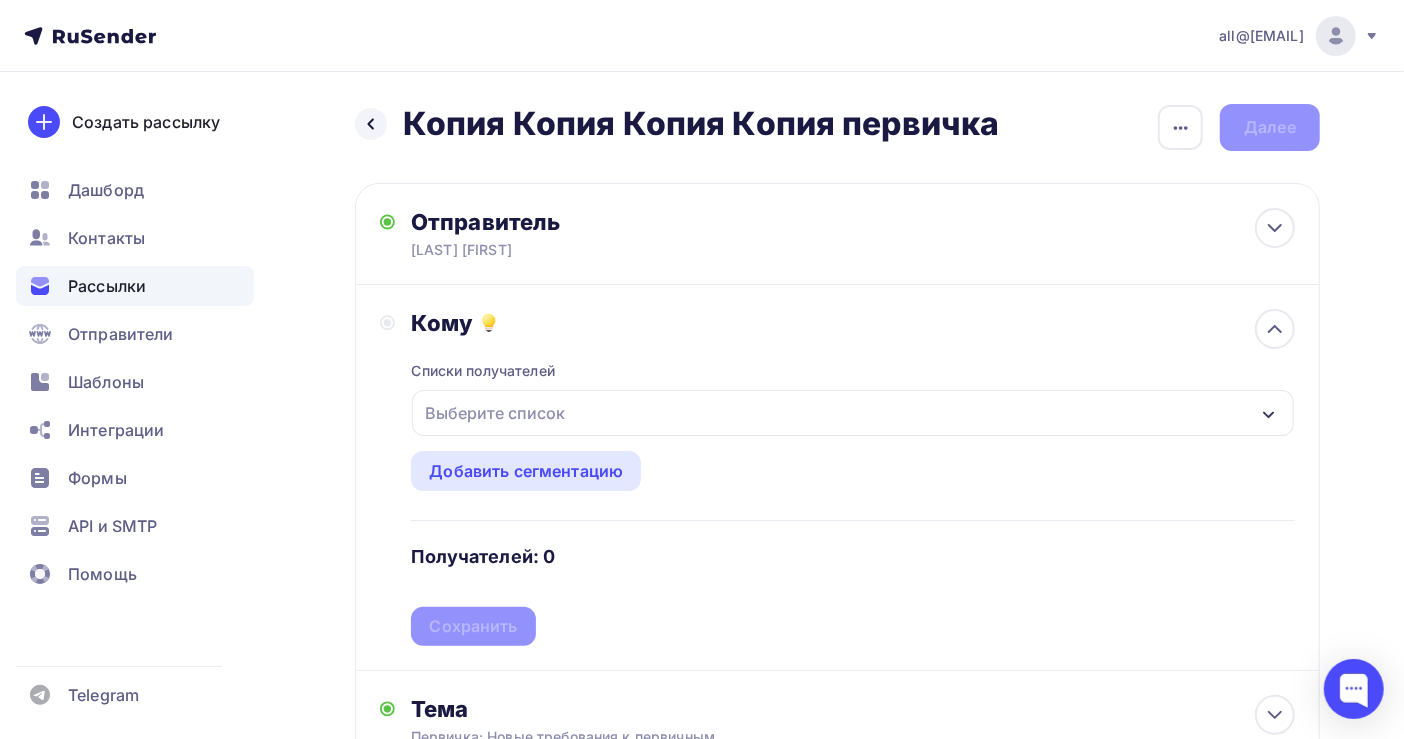 click on "Выберите список" at bounding box center (853, 413) 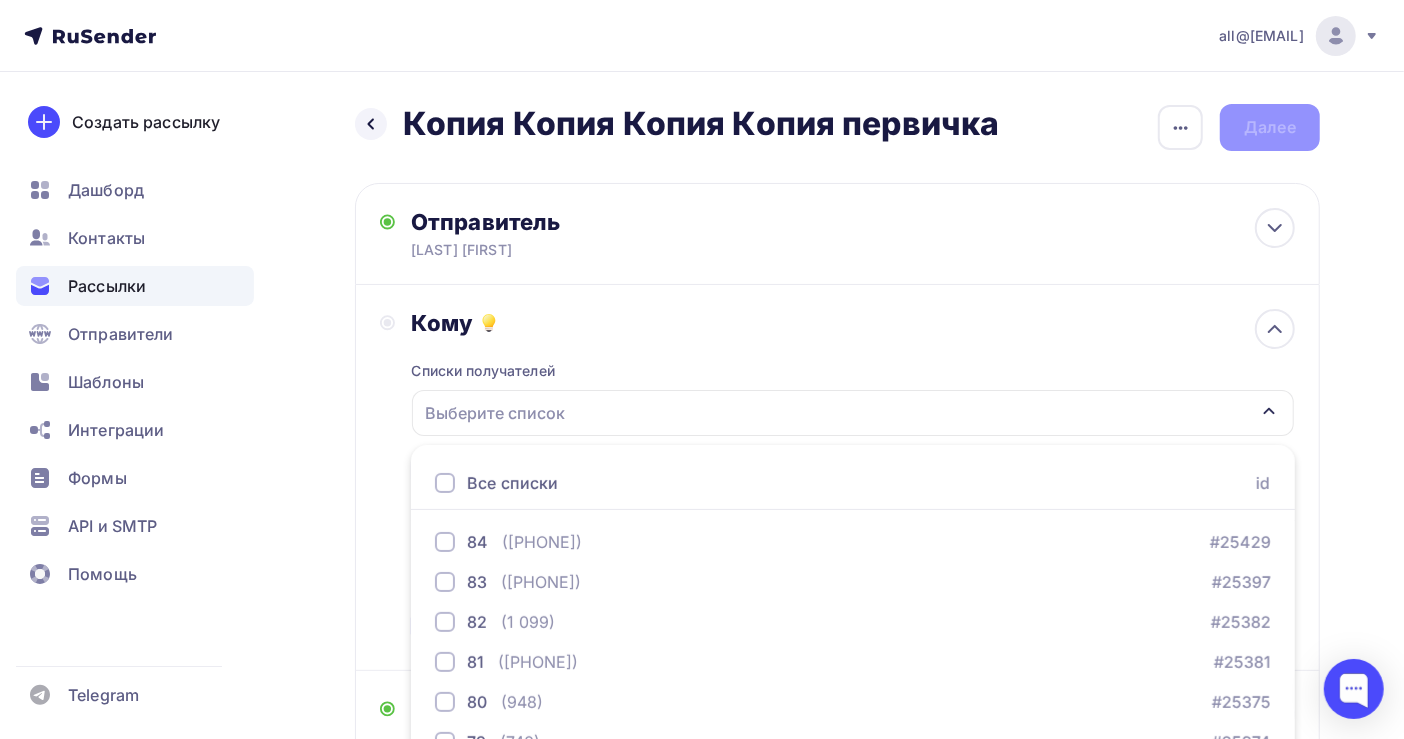 scroll, scrollTop: 224, scrollLeft: 0, axis: vertical 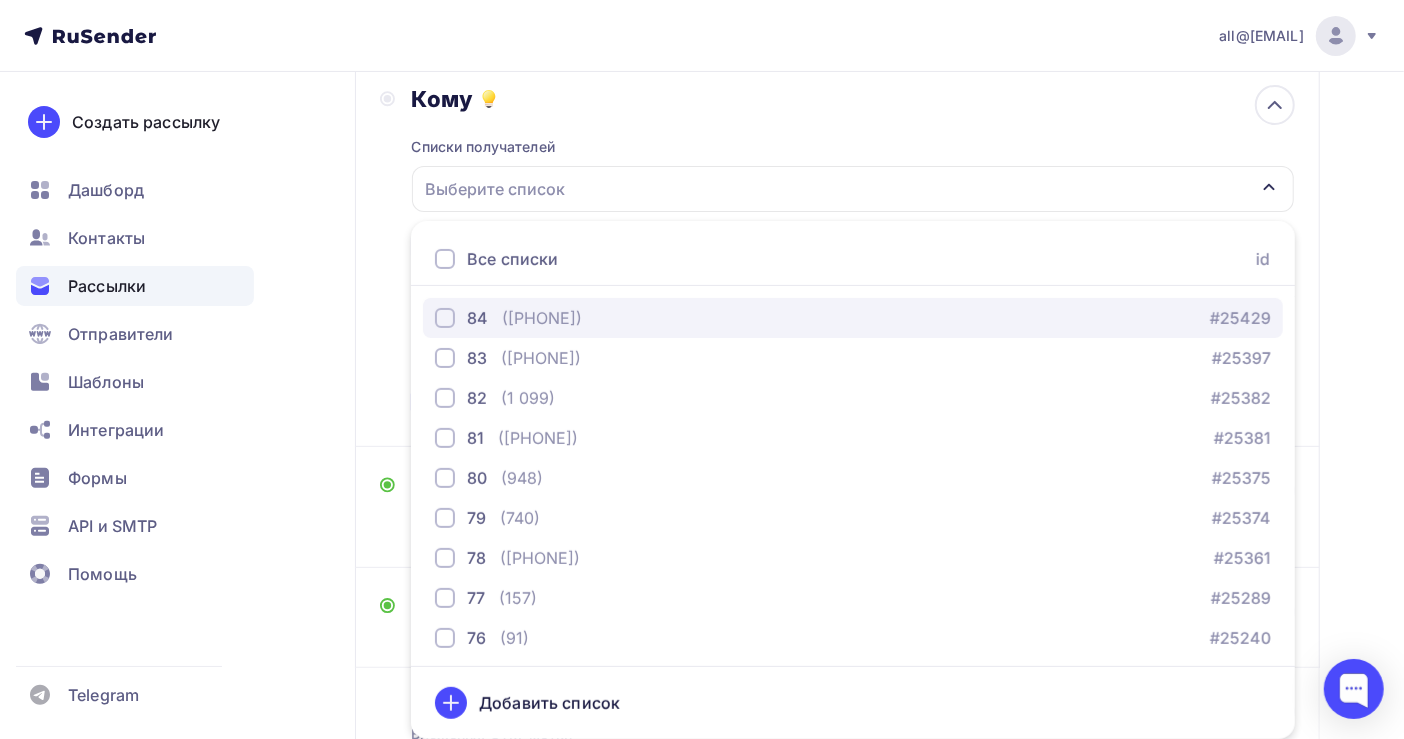 click on "84
([PHONE])
#25429" at bounding box center (853, 318) 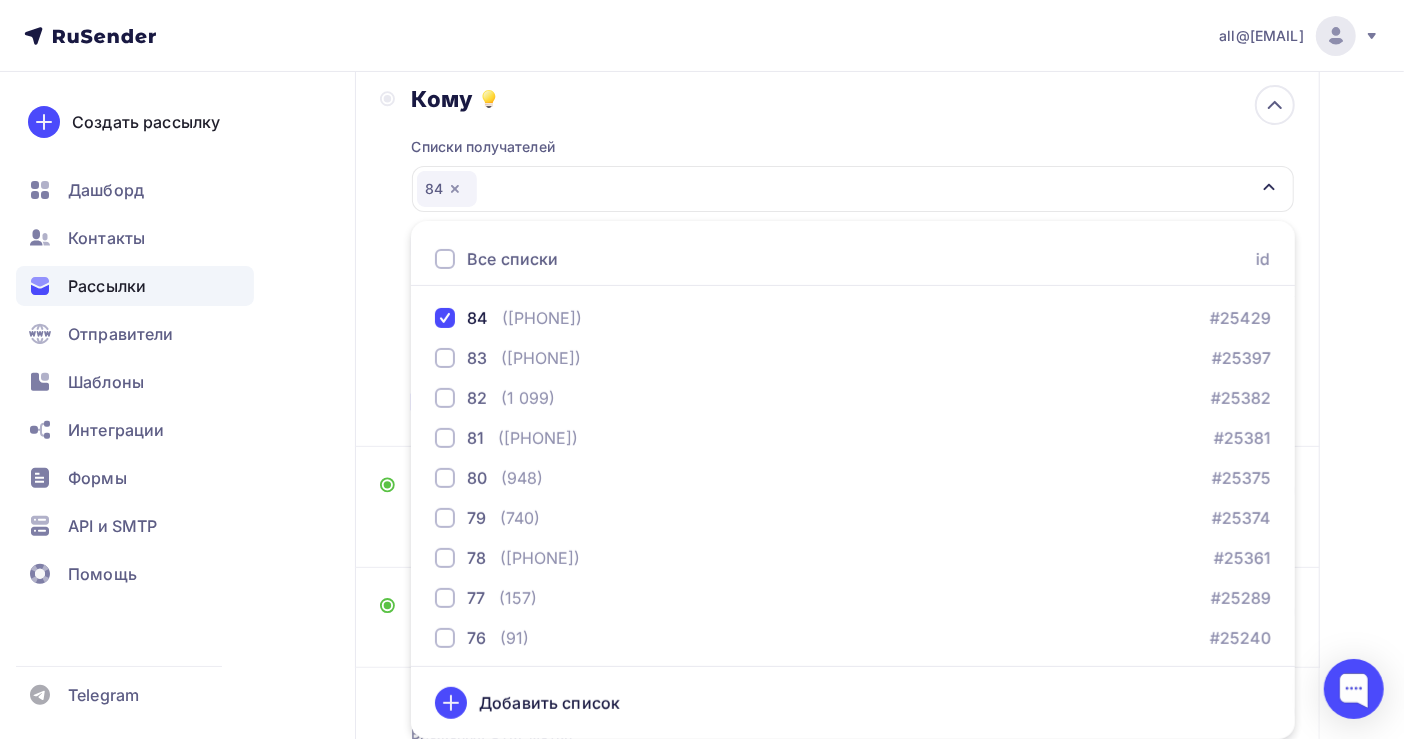 click on "Отправитель
[LAST] [FIRST]
Email  *
all@example.com
all@example.com           all@example.com           all@example.com           nat@example.com           ok@example.su           buh@example.ru           buh@example.ru               Добавить отправителя
Рекомендуем  добавить почту на домене , чтобы рассылка не попала в «Спам»
Имя" at bounding box center (702, 373) 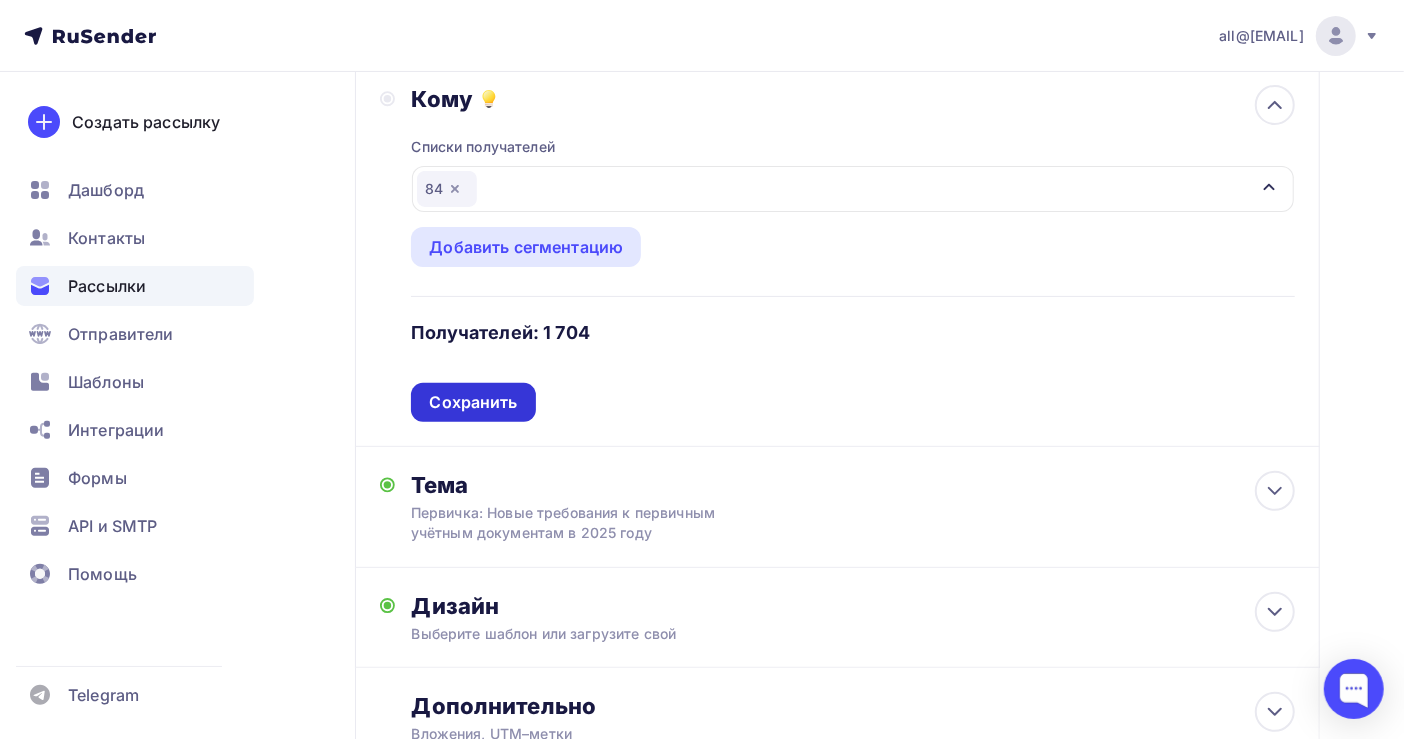 click on "Сохранить" at bounding box center [473, 402] 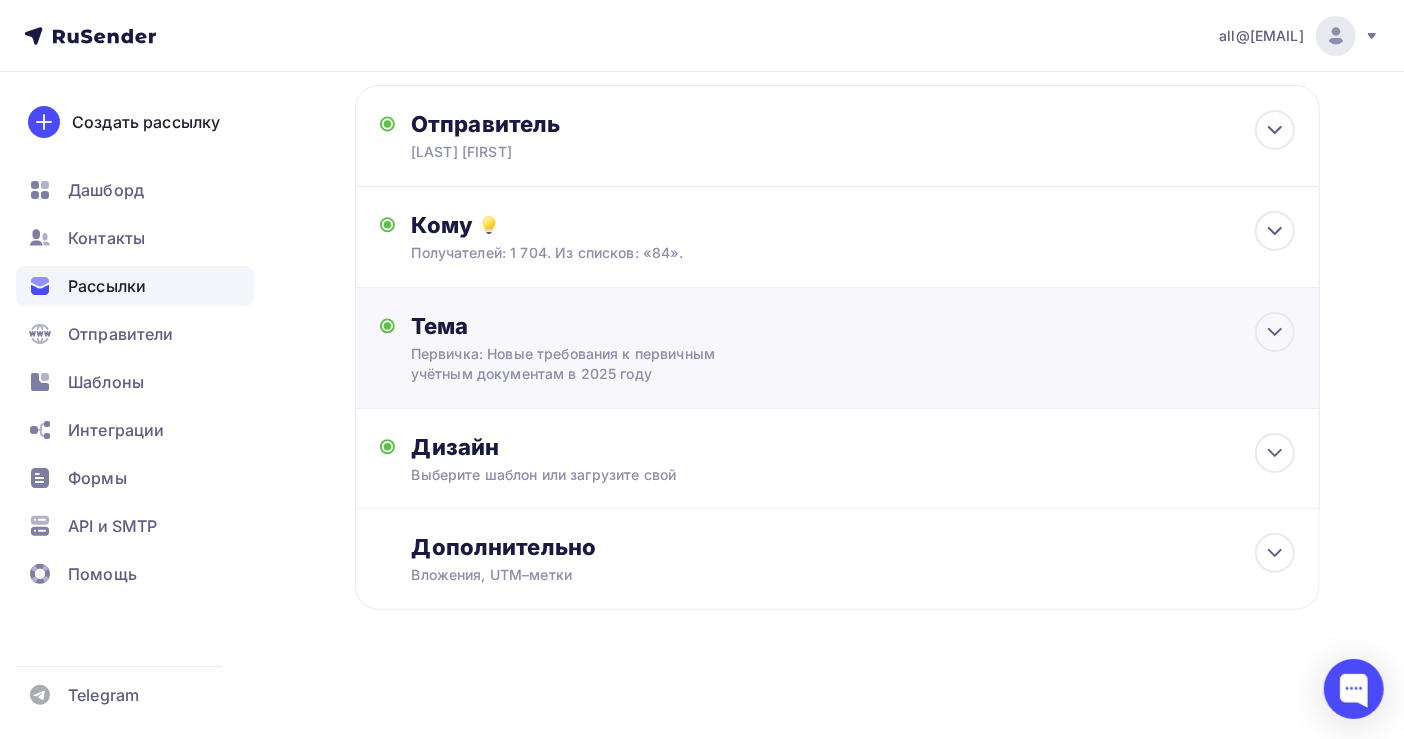 click on "Первичка:  Новые требования к первичным учётным документам в 2025 году" at bounding box center [589, 364] 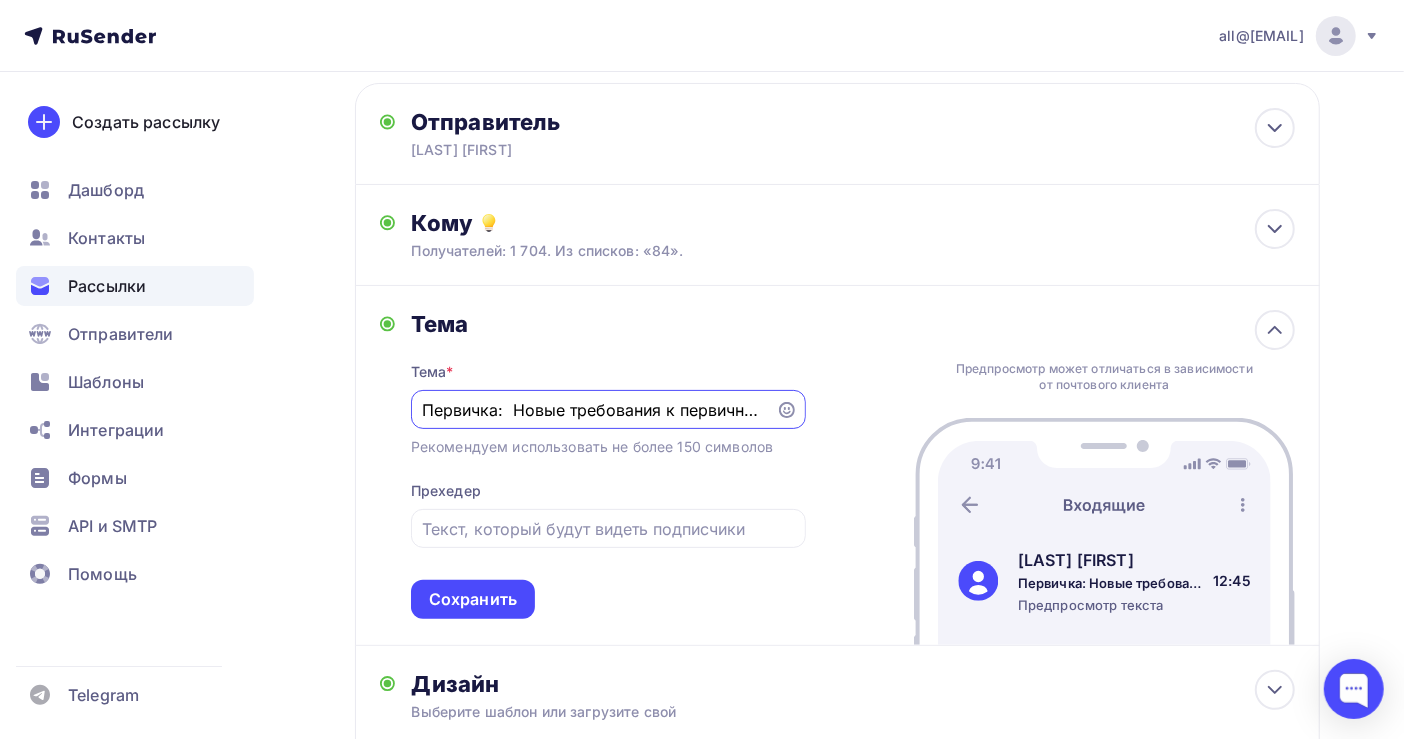 scroll, scrollTop: 79, scrollLeft: 0, axis: vertical 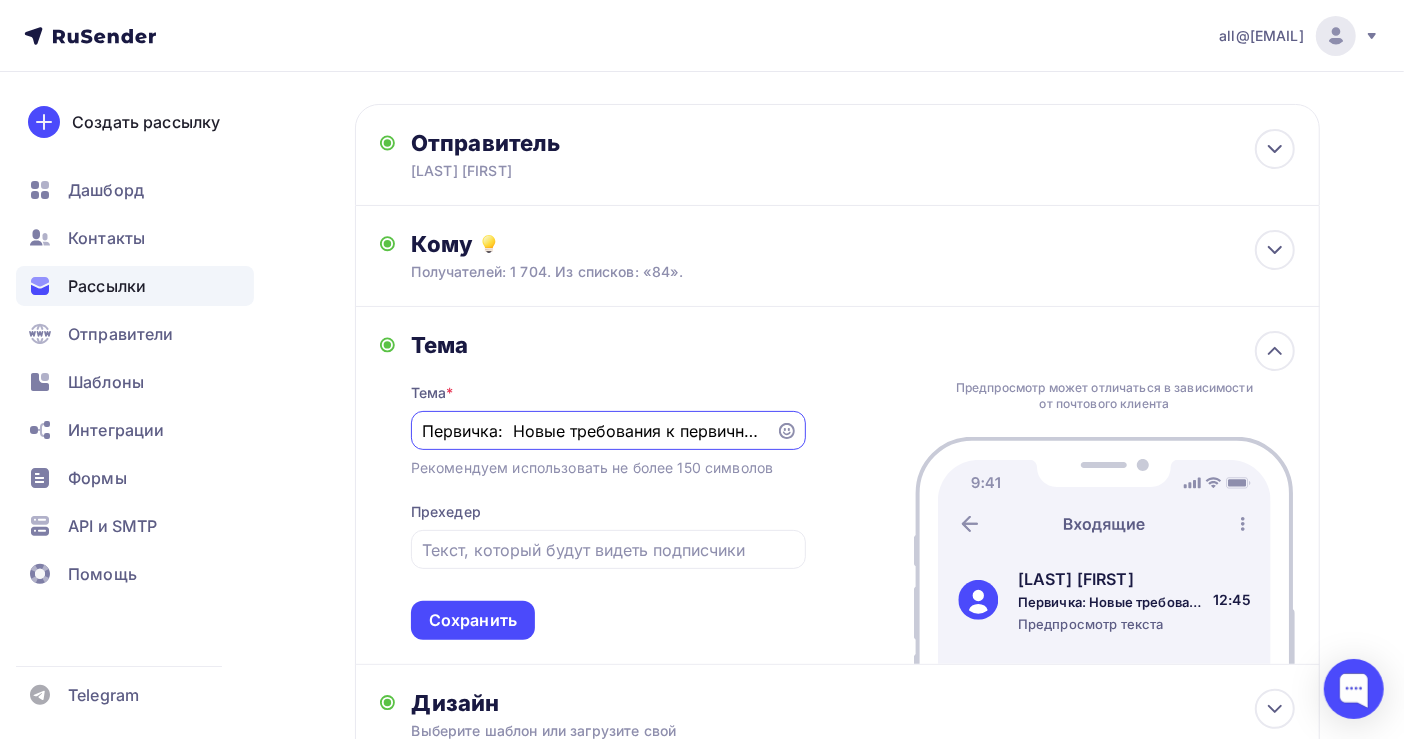 drag, startPoint x: 758, startPoint y: 434, endPoint x: 284, endPoint y: 427, distance: 474.0517 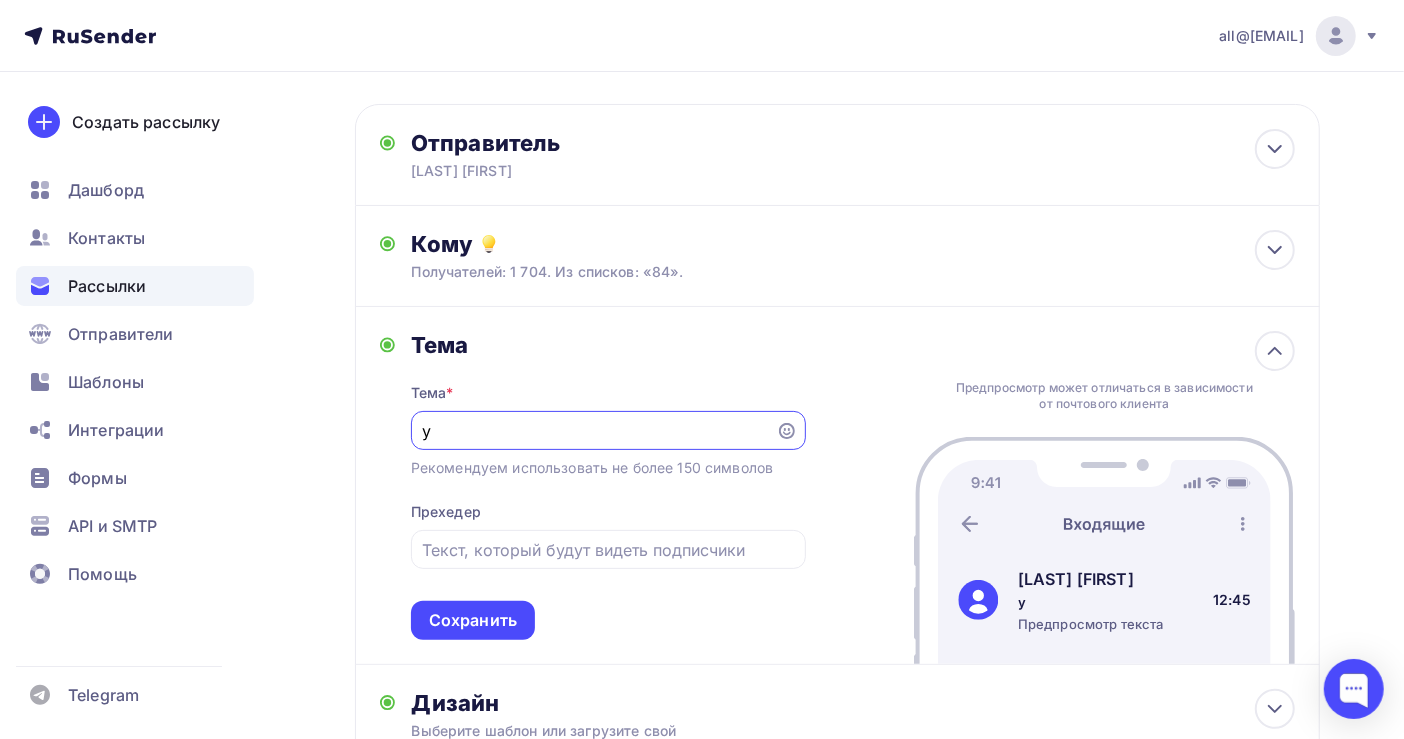 click on "Тема
Тема  *     у
Рекомендуем использовать не более 150 символов
Прехедер               Сохранить" at bounding box center [593, 485] 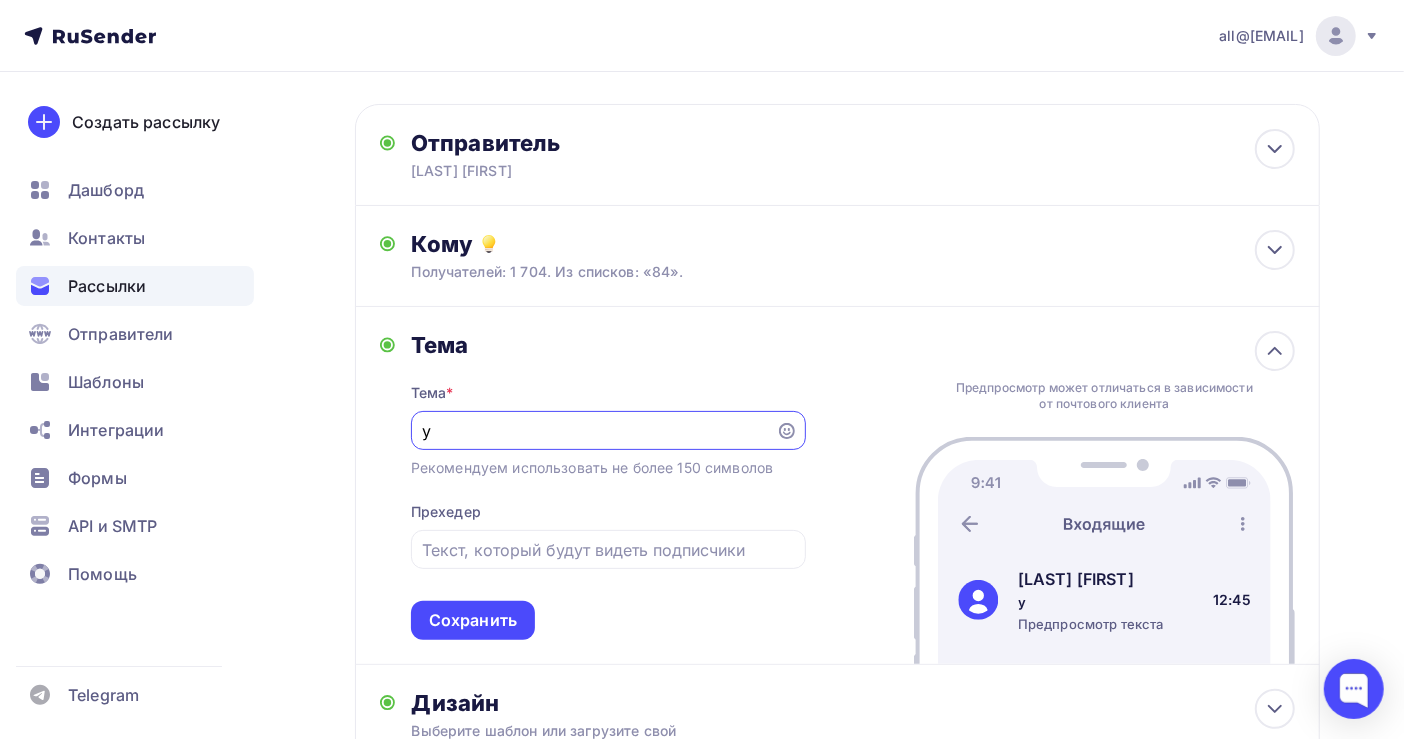 paste on "Отмена УСН: в 2026 году? Адаптируем бизнес к изменениям уже сейчас" 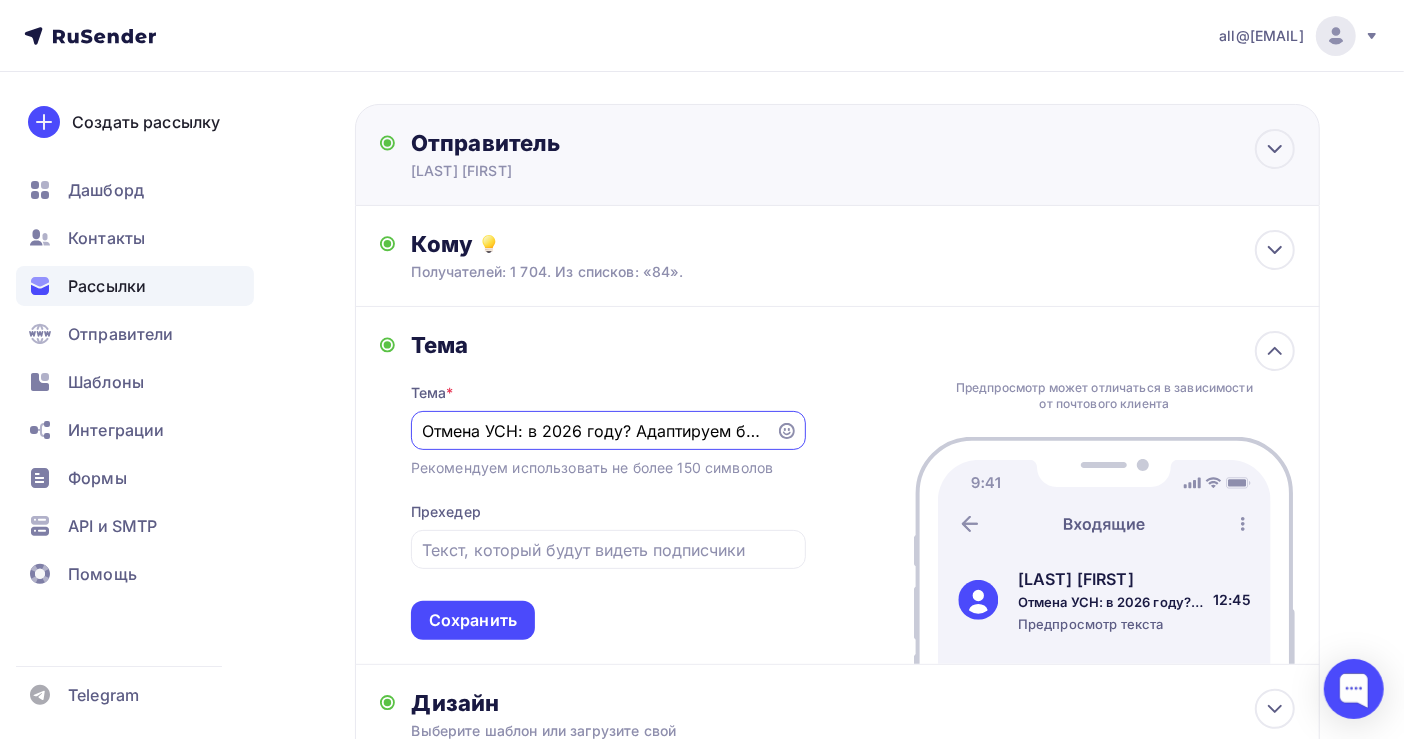 scroll, scrollTop: 0, scrollLeft: 236, axis: horizontal 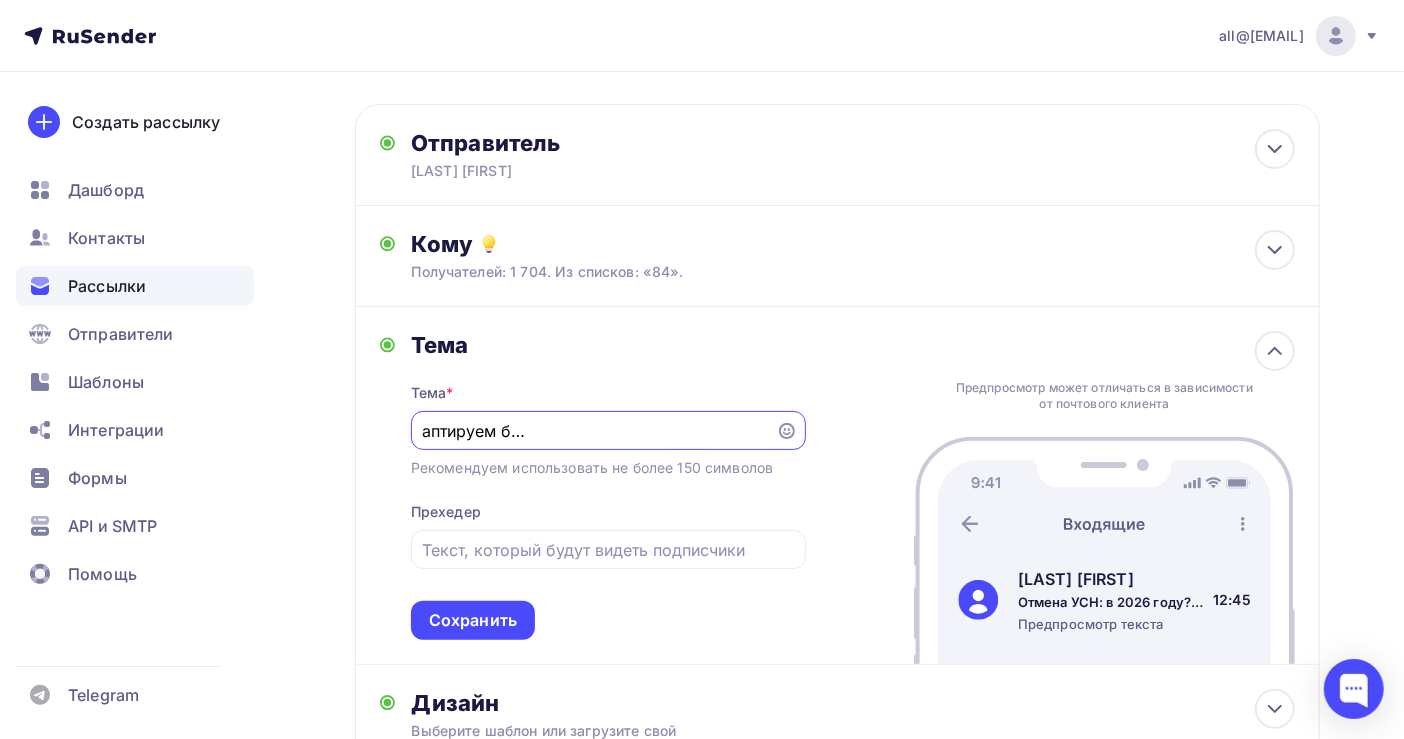 drag, startPoint x: 498, startPoint y: 435, endPoint x: 516, endPoint y: 435, distance: 18 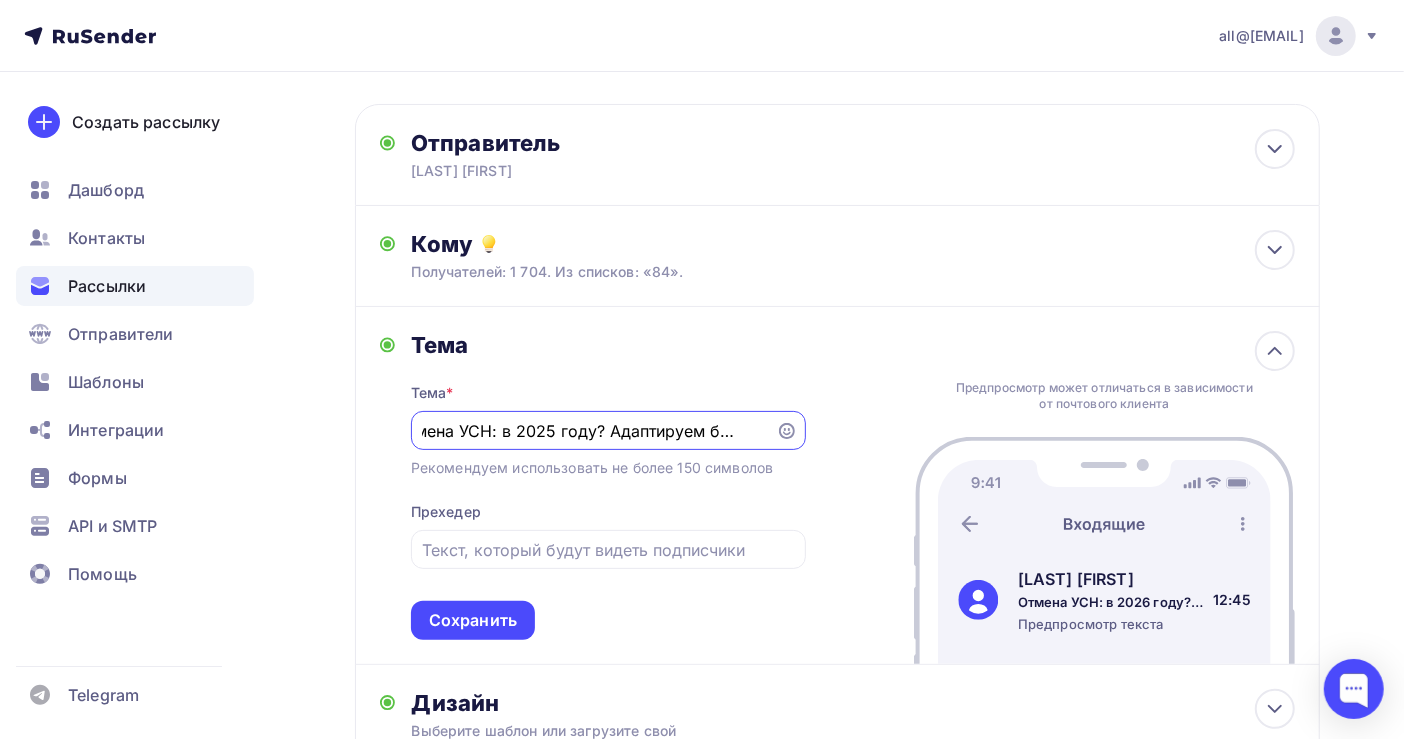 scroll, scrollTop: 0, scrollLeft: 30, axis: horizontal 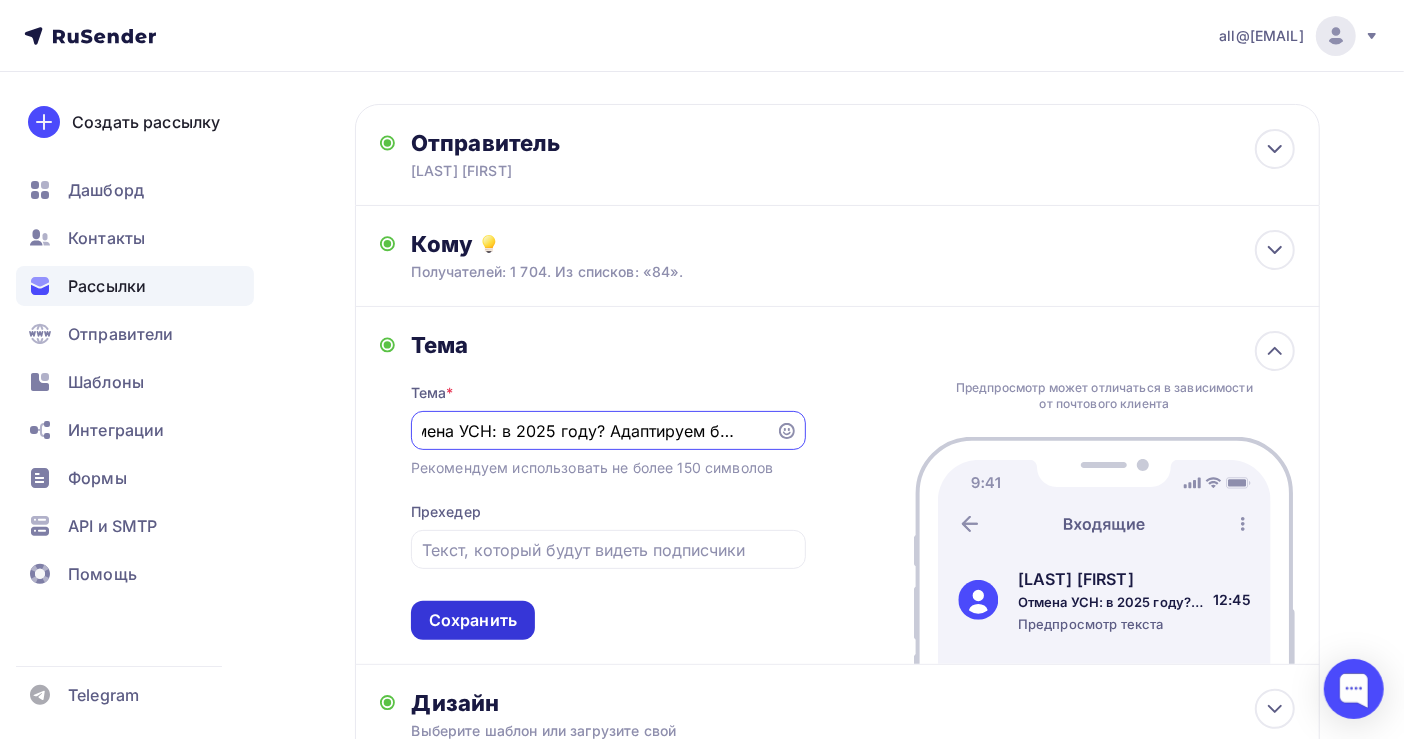 type on "Отмена УСН: в 2026 году? Адаптируем бизнес" 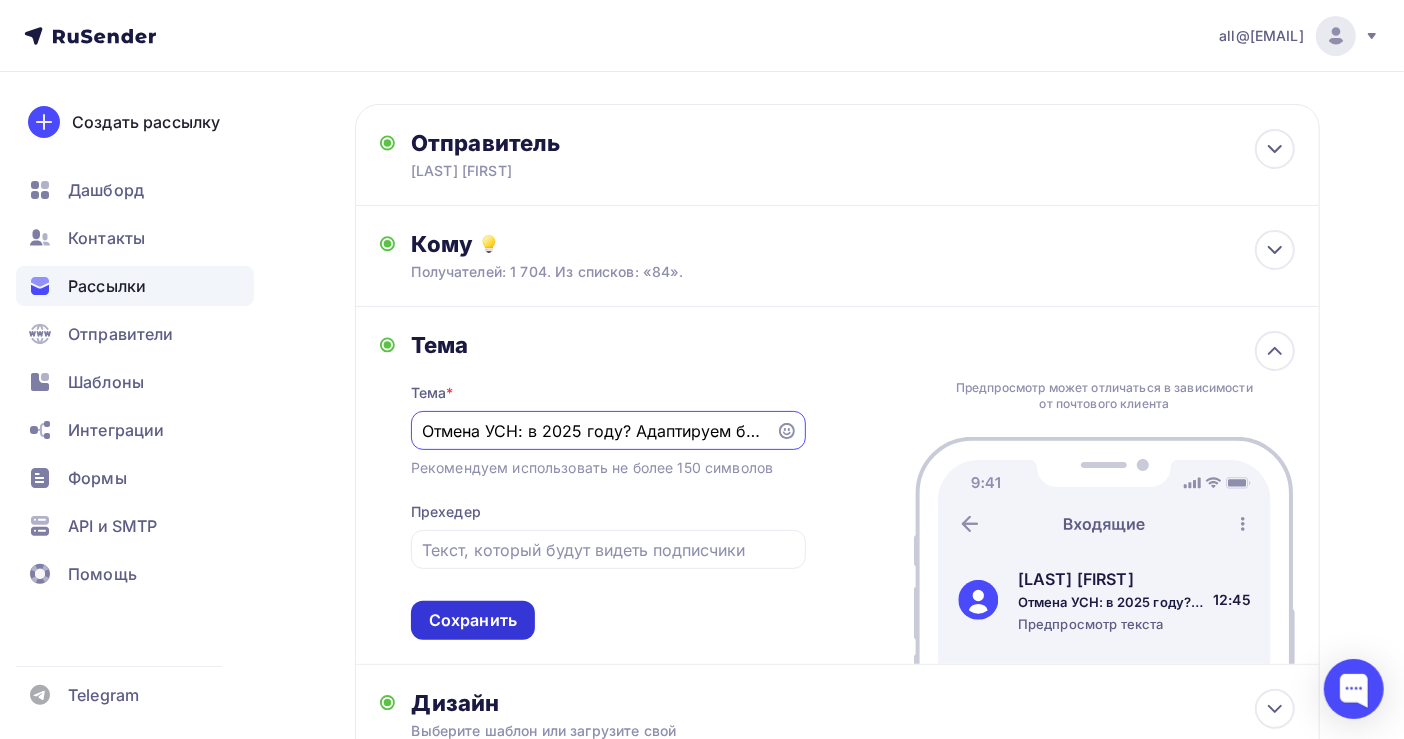 click on "Сохранить" at bounding box center (473, 620) 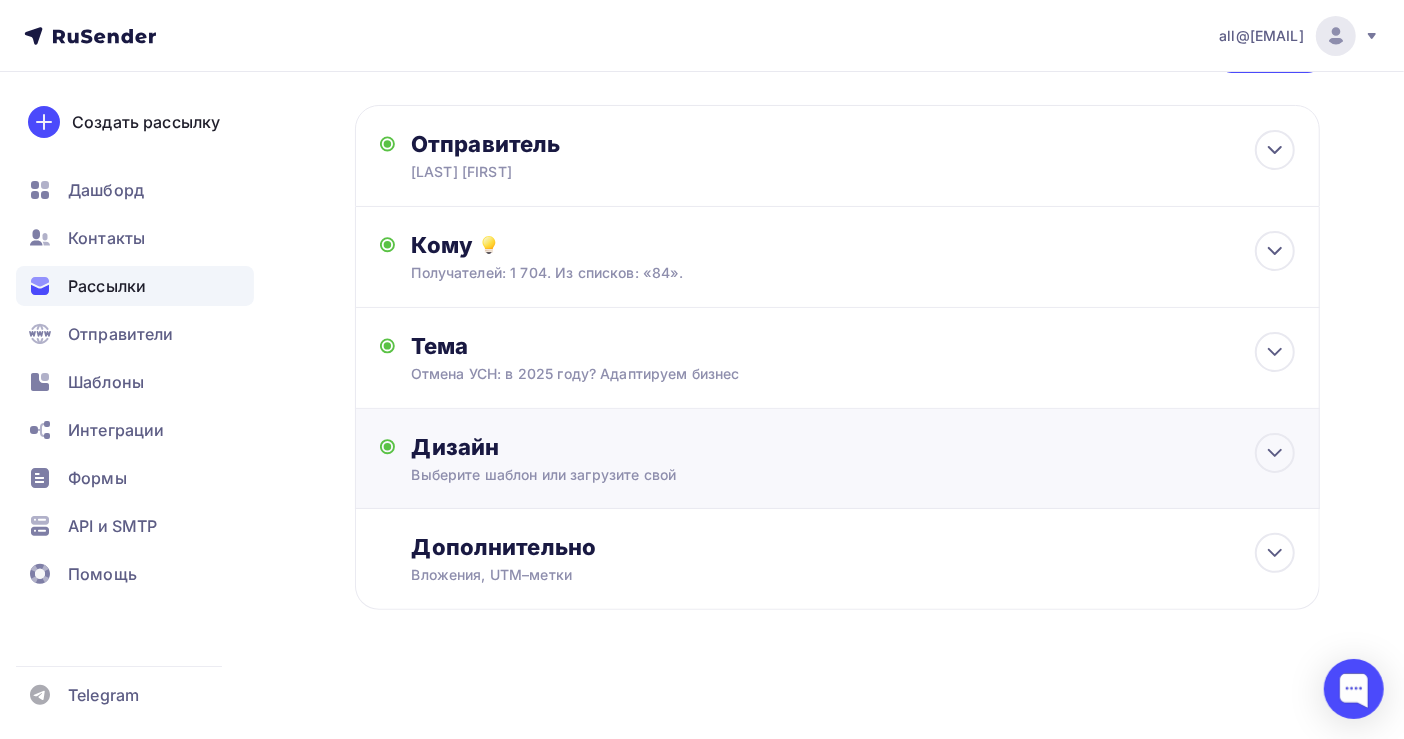 click on "Выберите шаблон или загрузите свой" at bounding box center (808, 475) 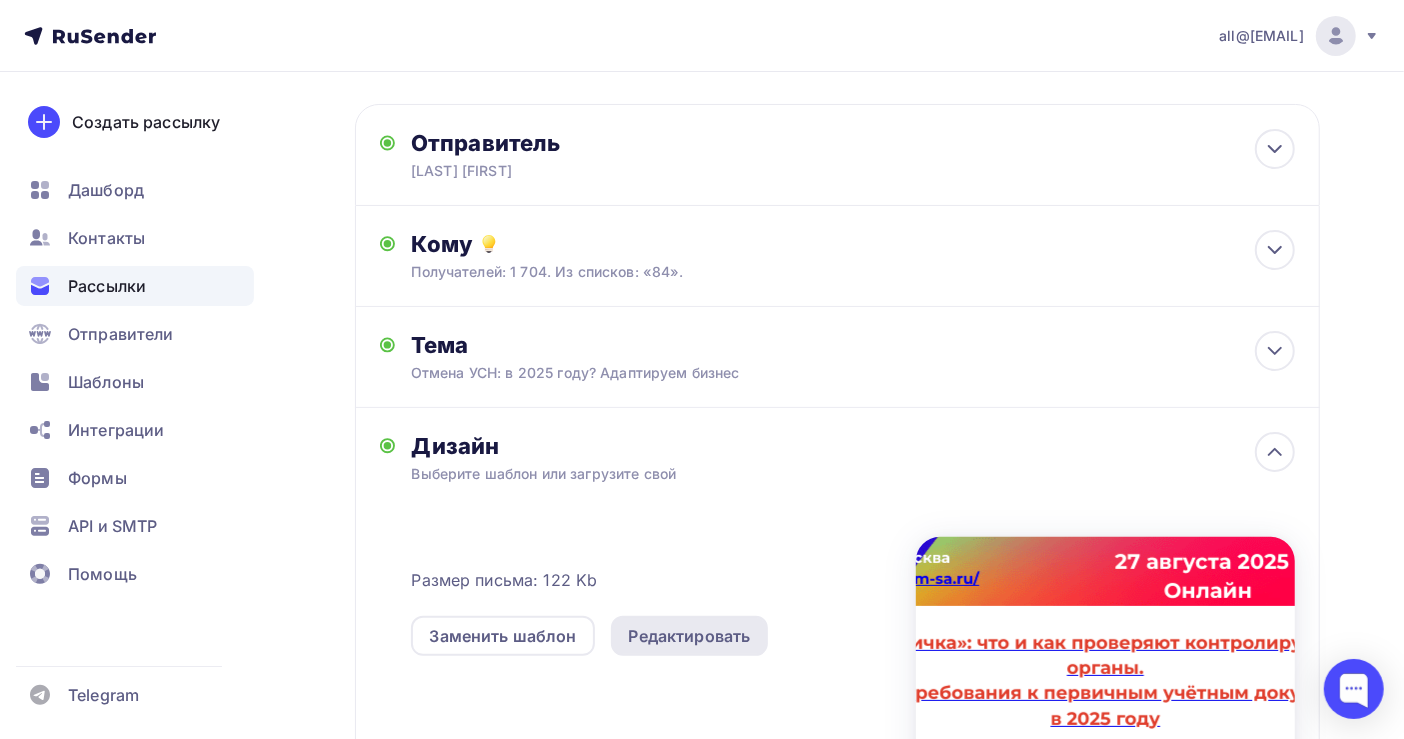 click on "Редактировать" at bounding box center [690, 636] 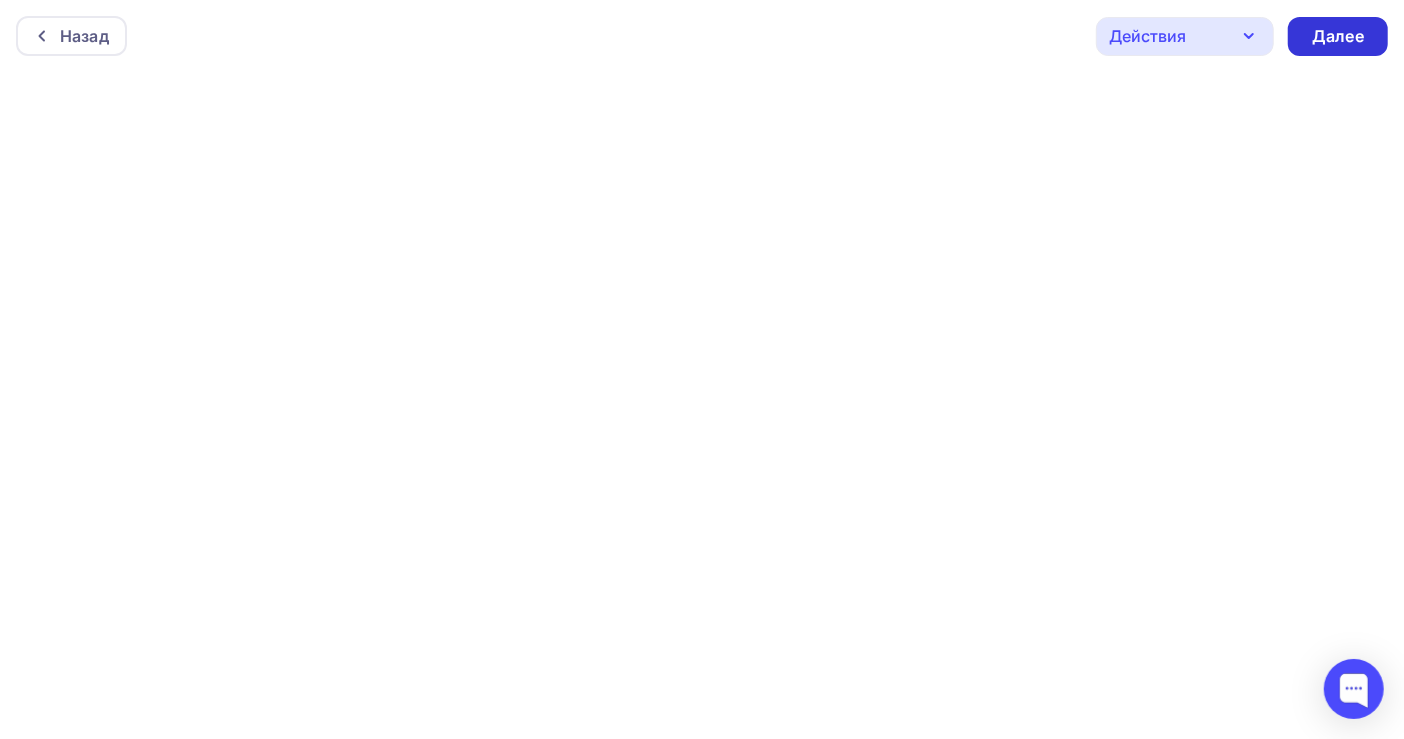 click on "Далее" at bounding box center [1338, 36] 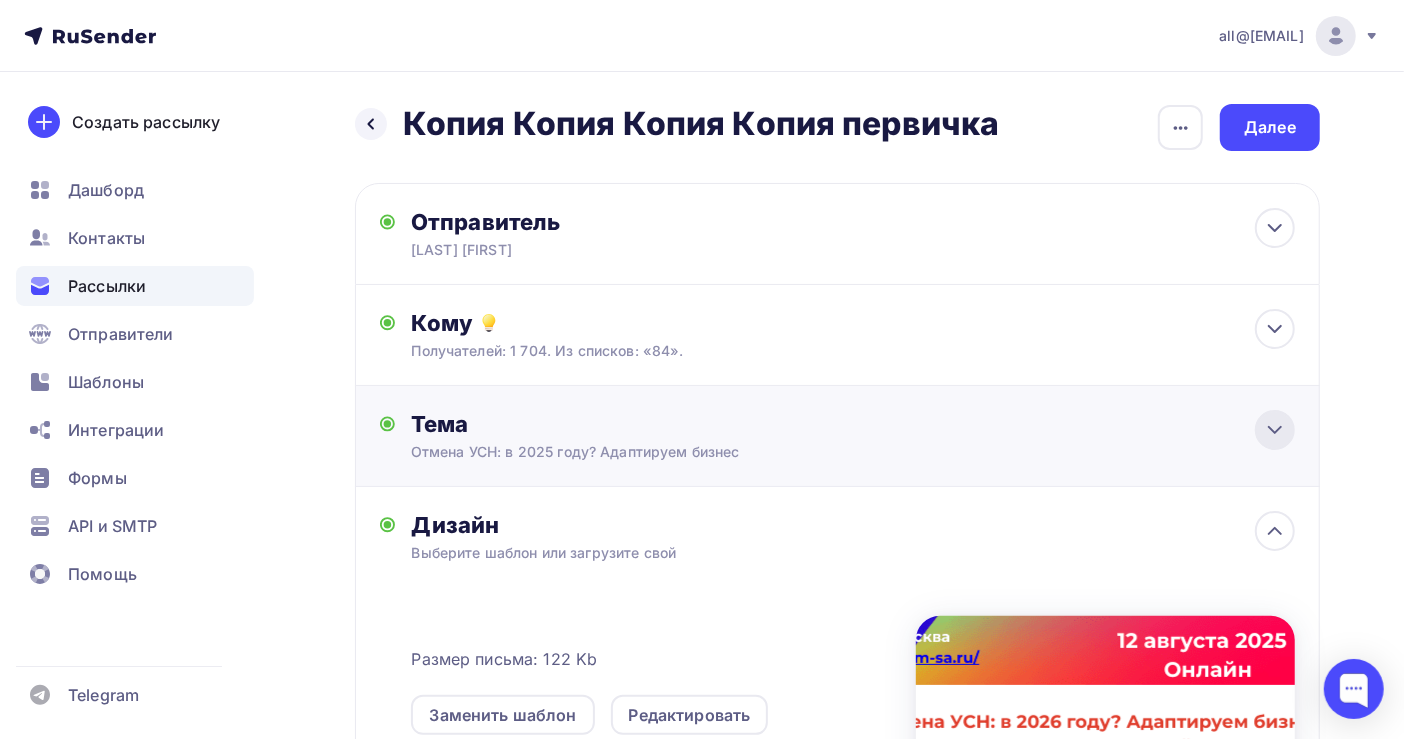 click 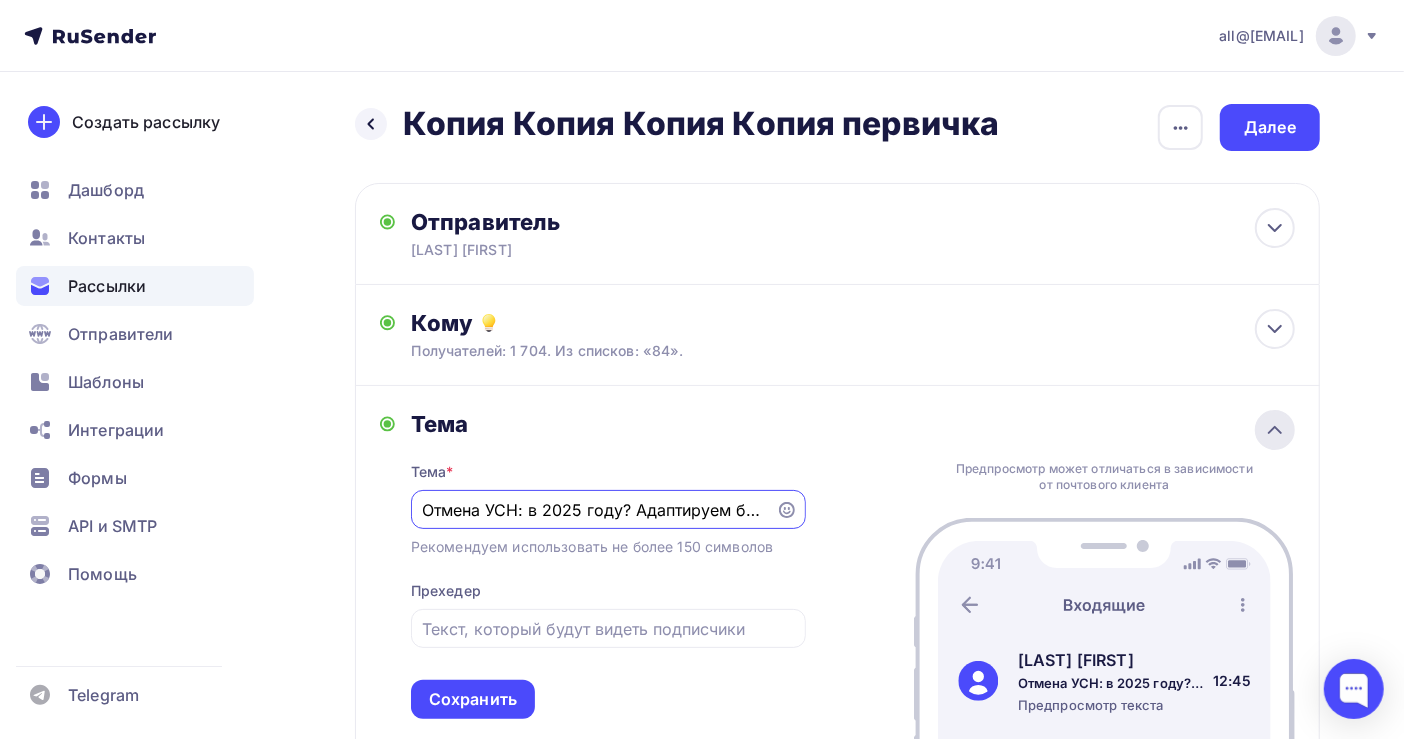 scroll, scrollTop: 71, scrollLeft: 0, axis: vertical 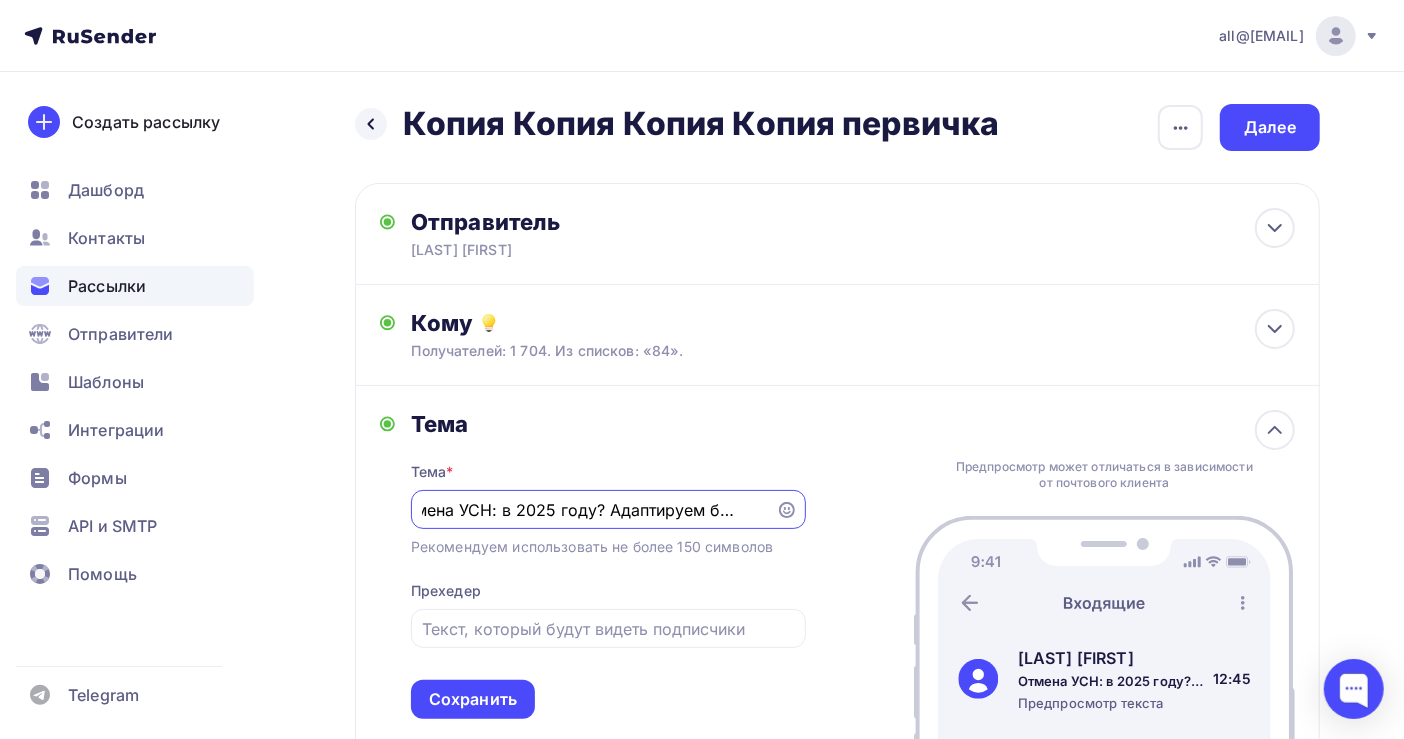drag, startPoint x: 487, startPoint y: 512, endPoint x: 598, endPoint y: 504, distance: 111.28792 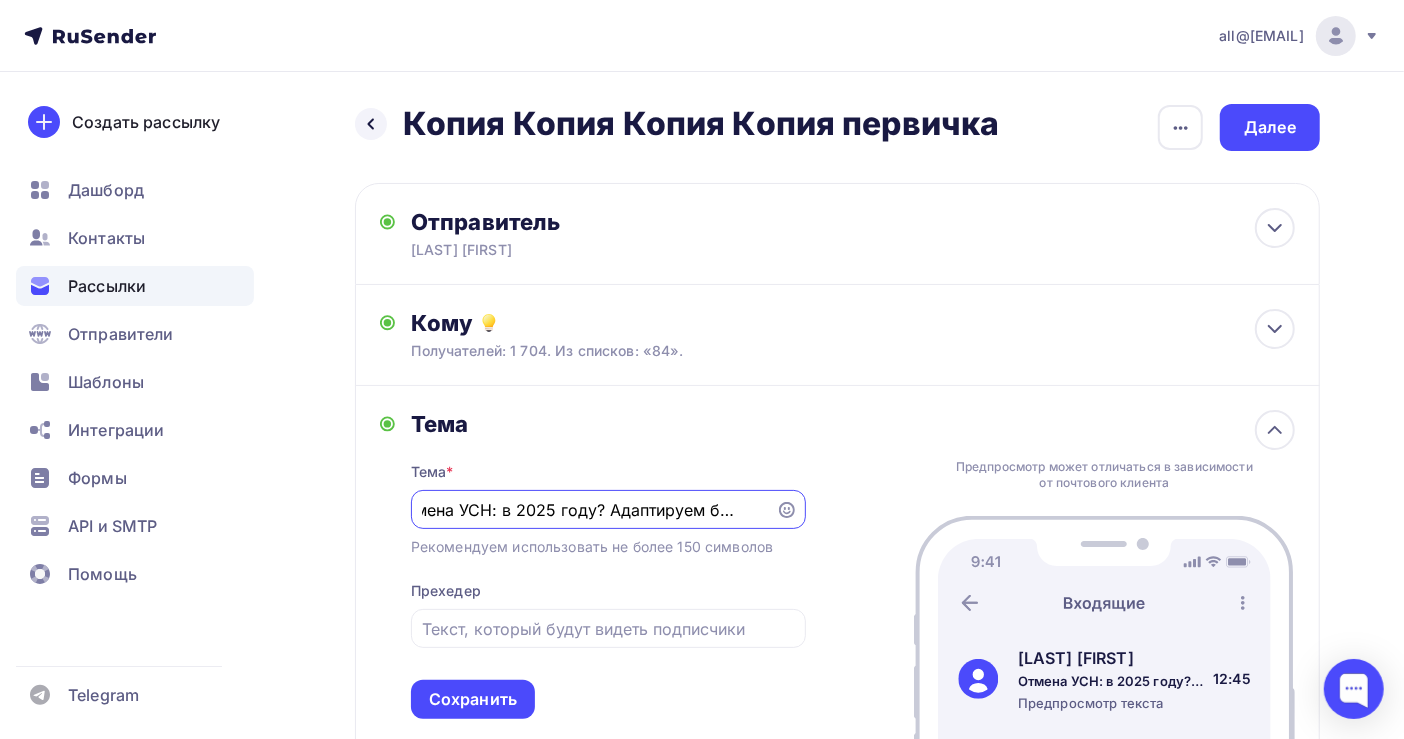 click on "Отмена УСН: в 2026 году? Адаптируем бизнес" at bounding box center [593, 510] 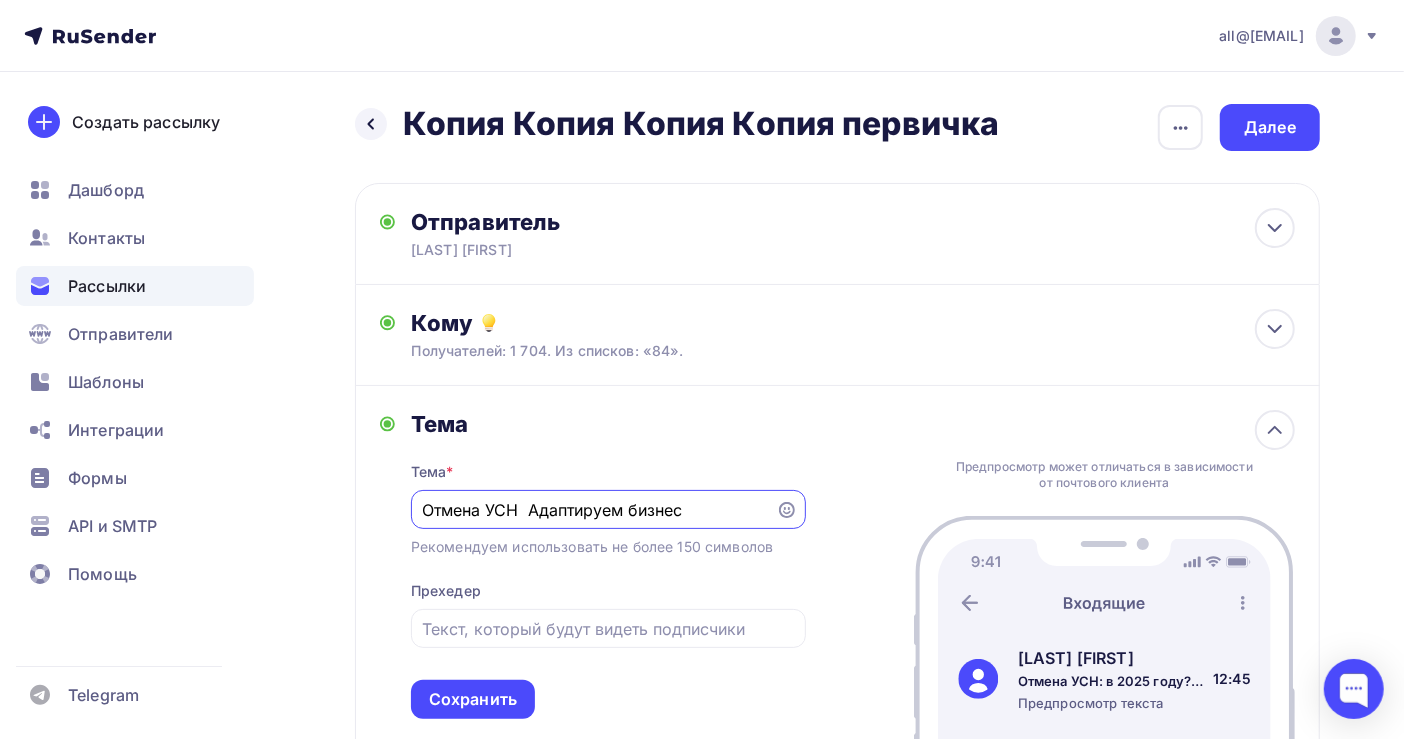 scroll, scrollTop: 0, scrollLeft: 0, axis: both 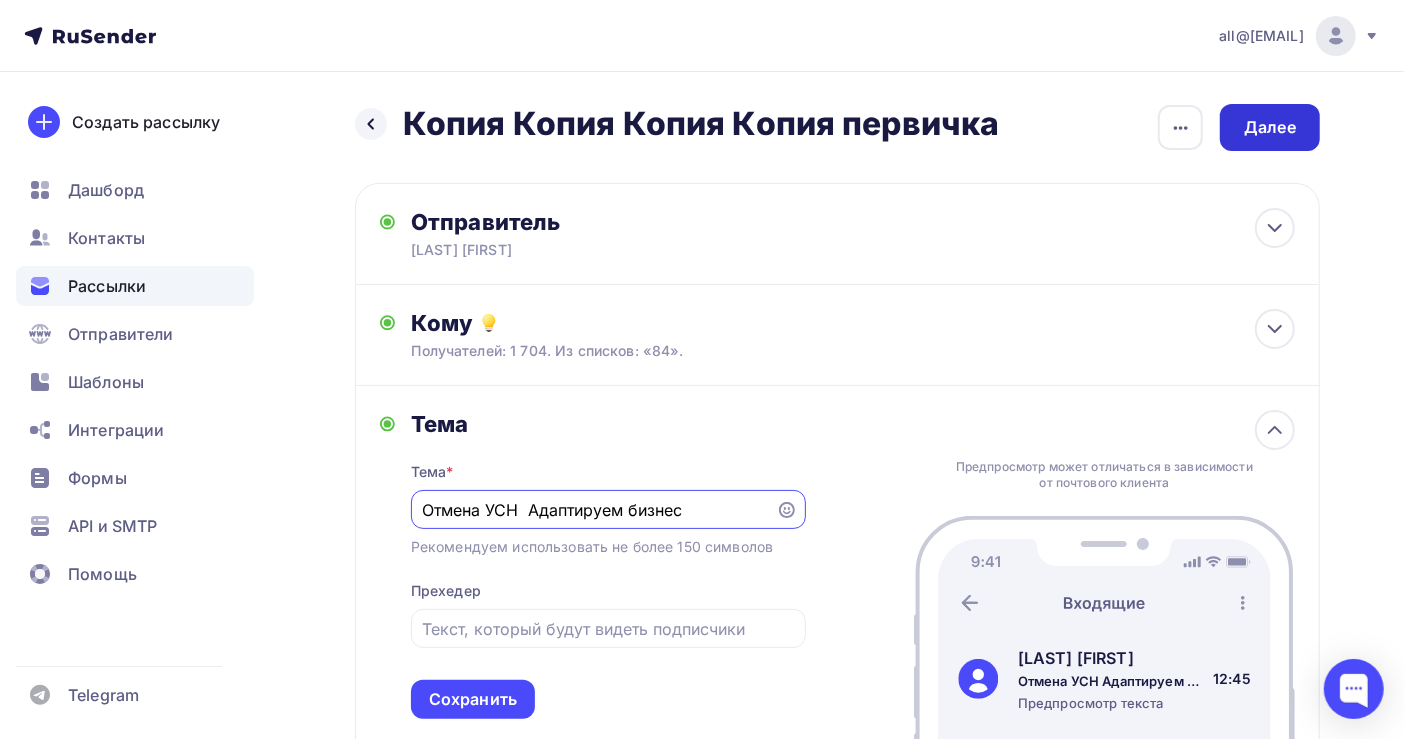 type on "Отмена УСН  Адаптируем бизнес" 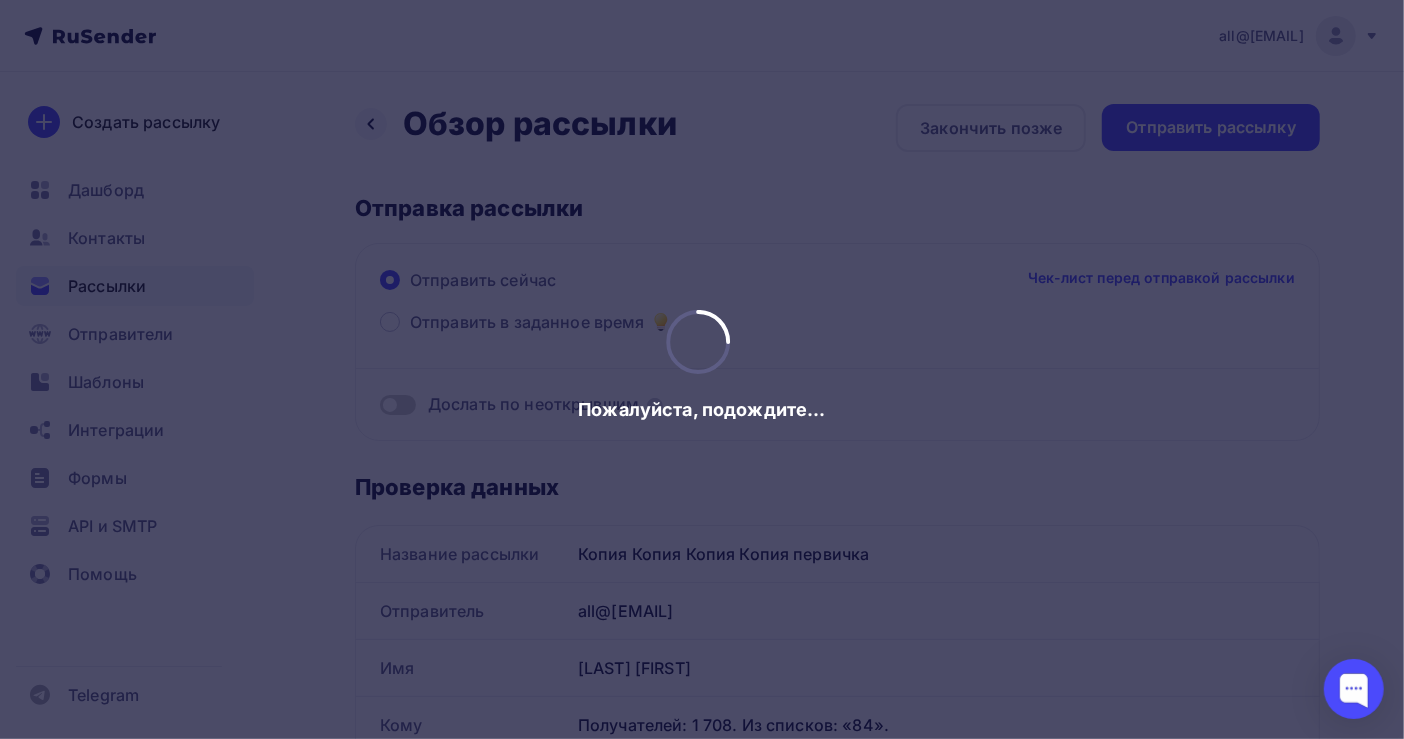 scroll, scrollTop: 0, scrollLeft: 0, axis: both 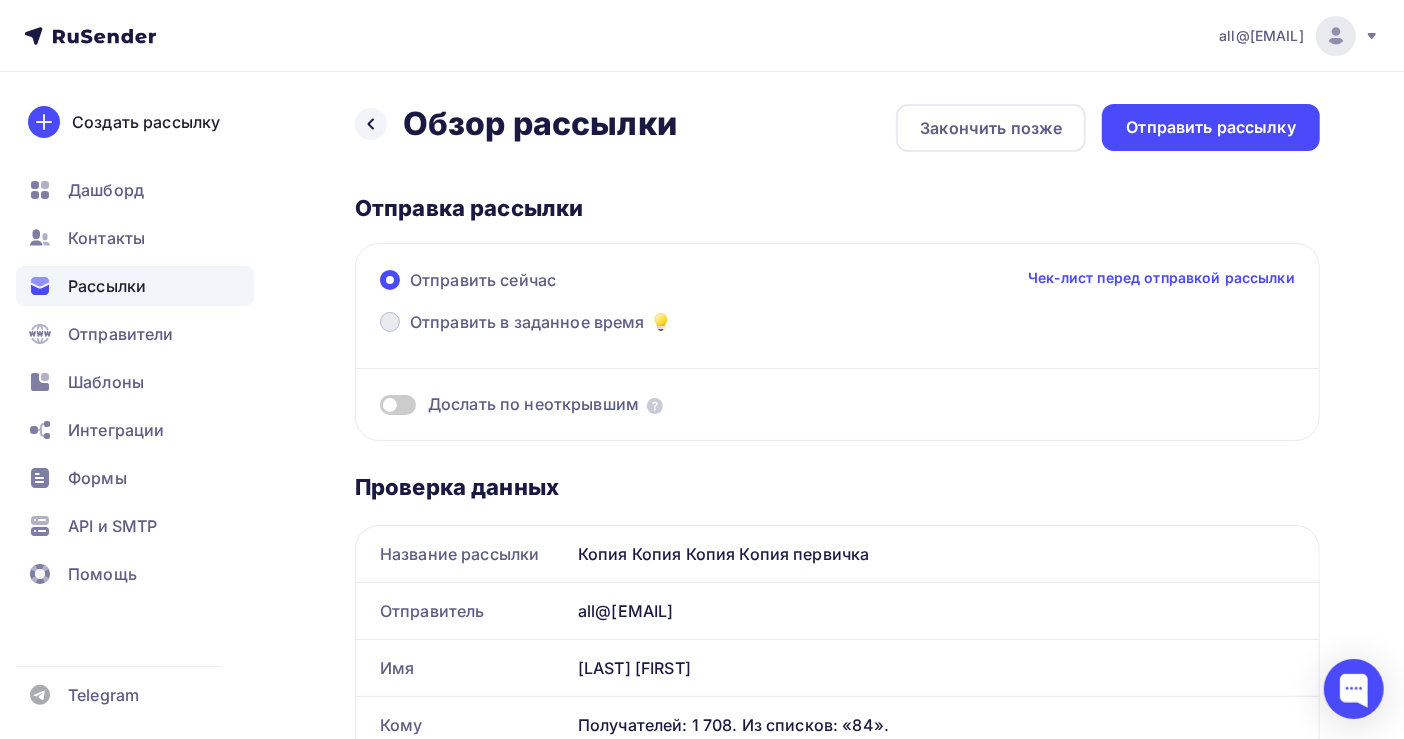 click on "Отправить в заданное время" at bounding box center [527, 322] 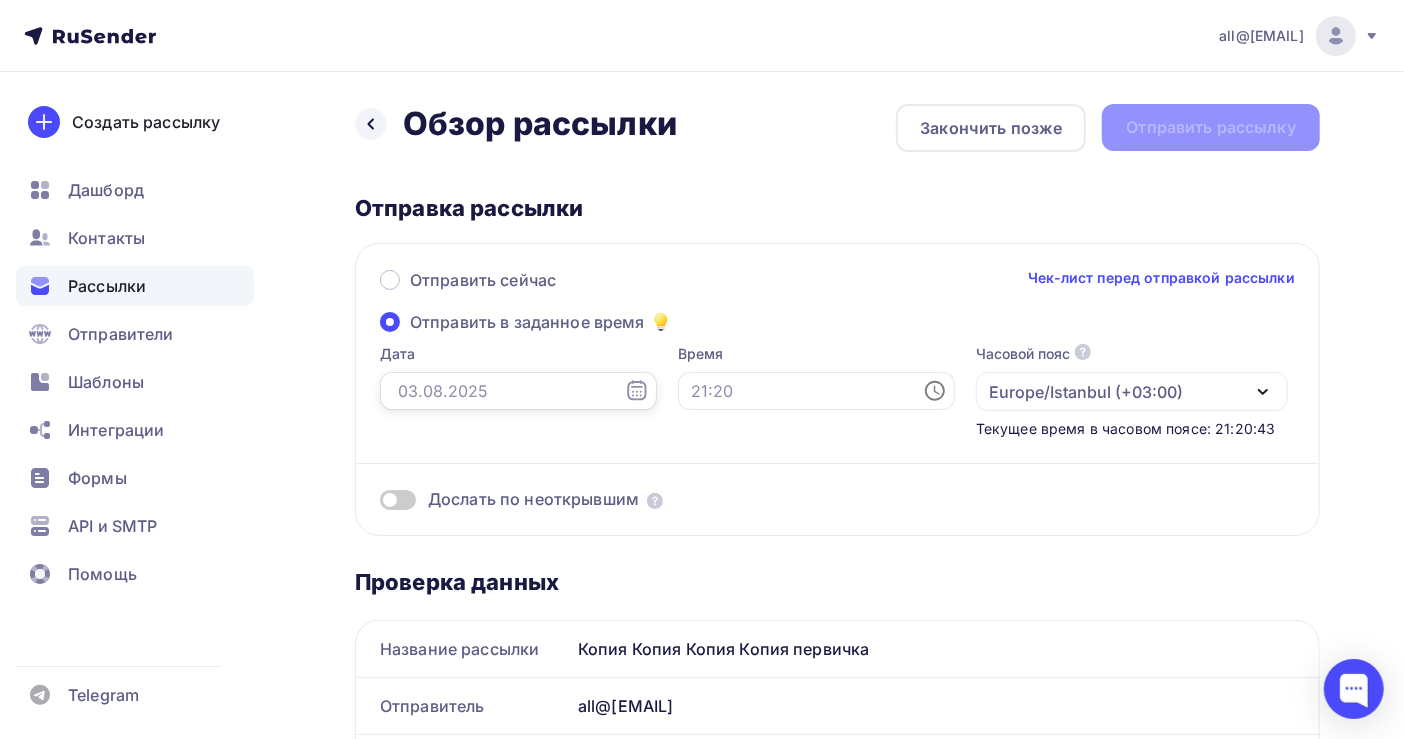 click at bounding box center (518, 391) 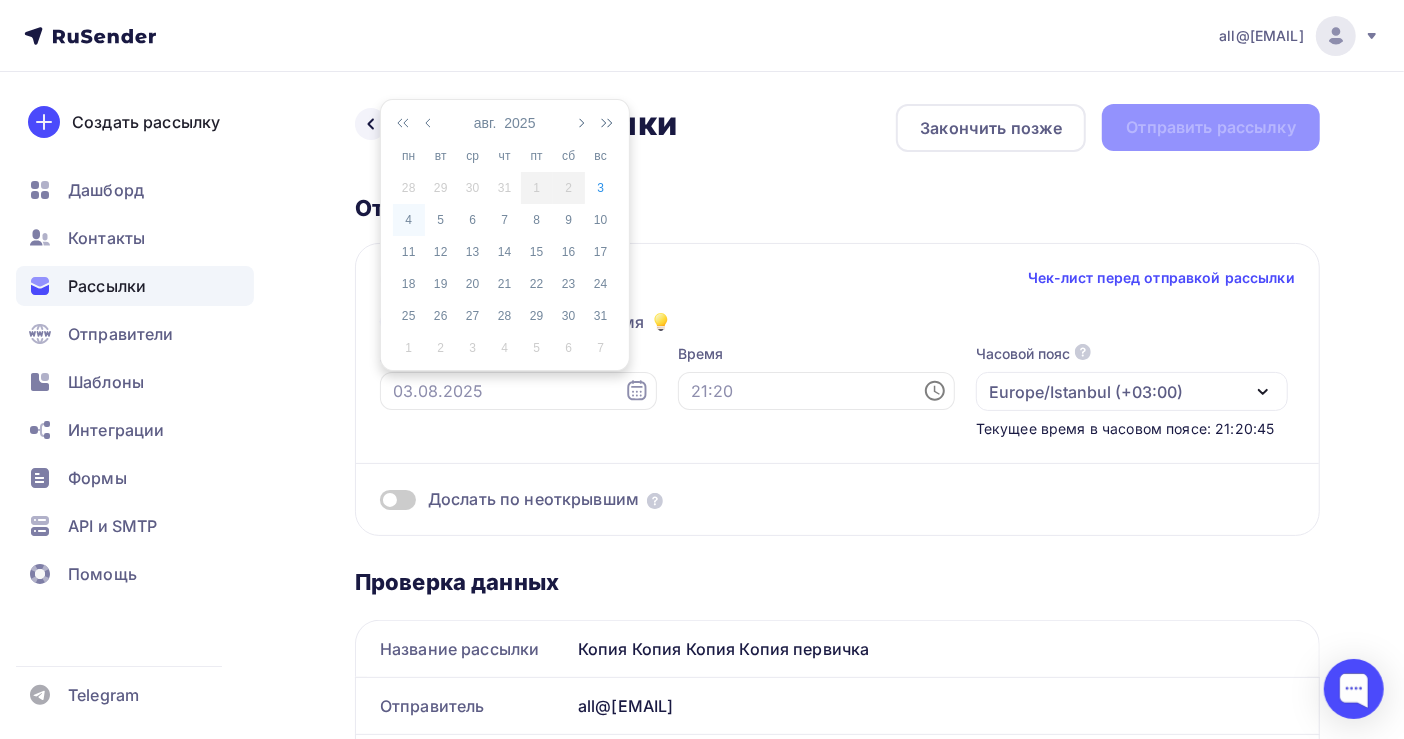 click on "4" at bounding box center [409, 220] 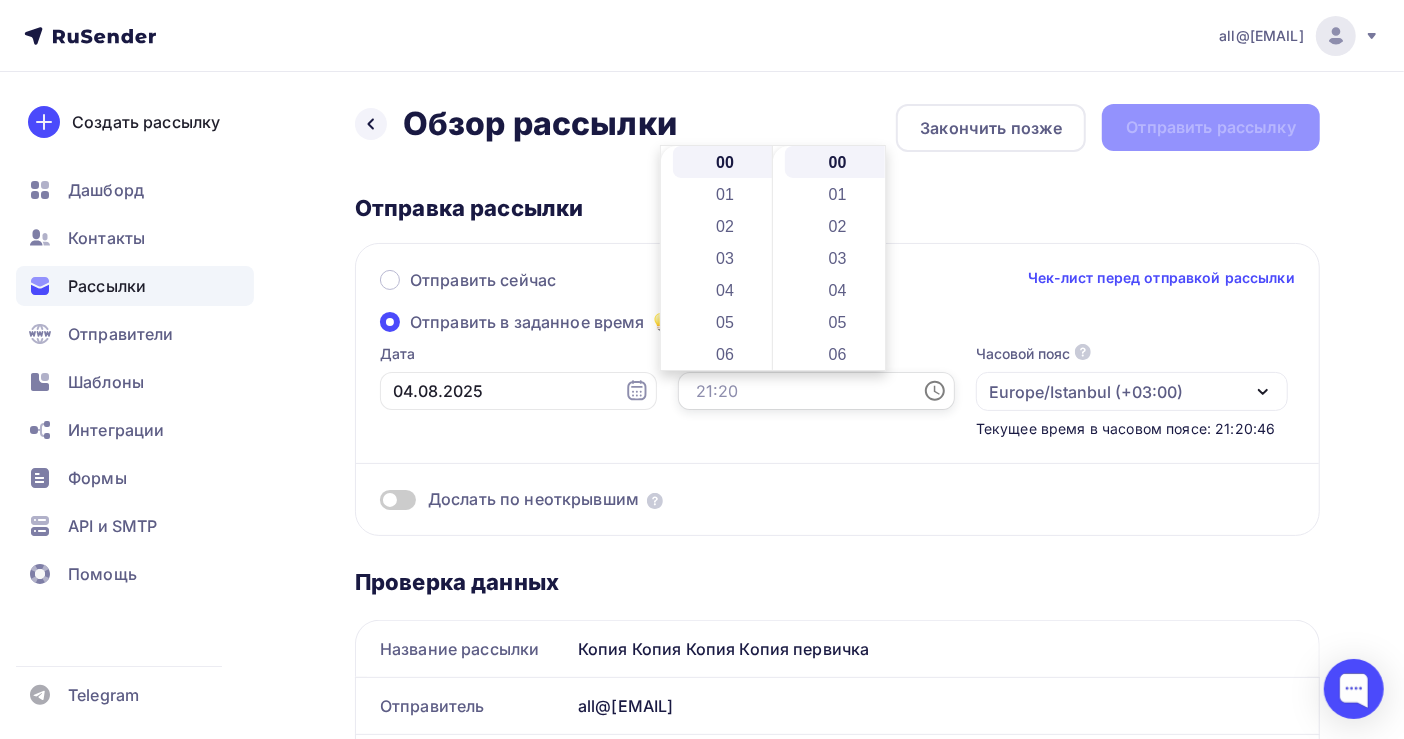 click at bounding box center (816, 391) 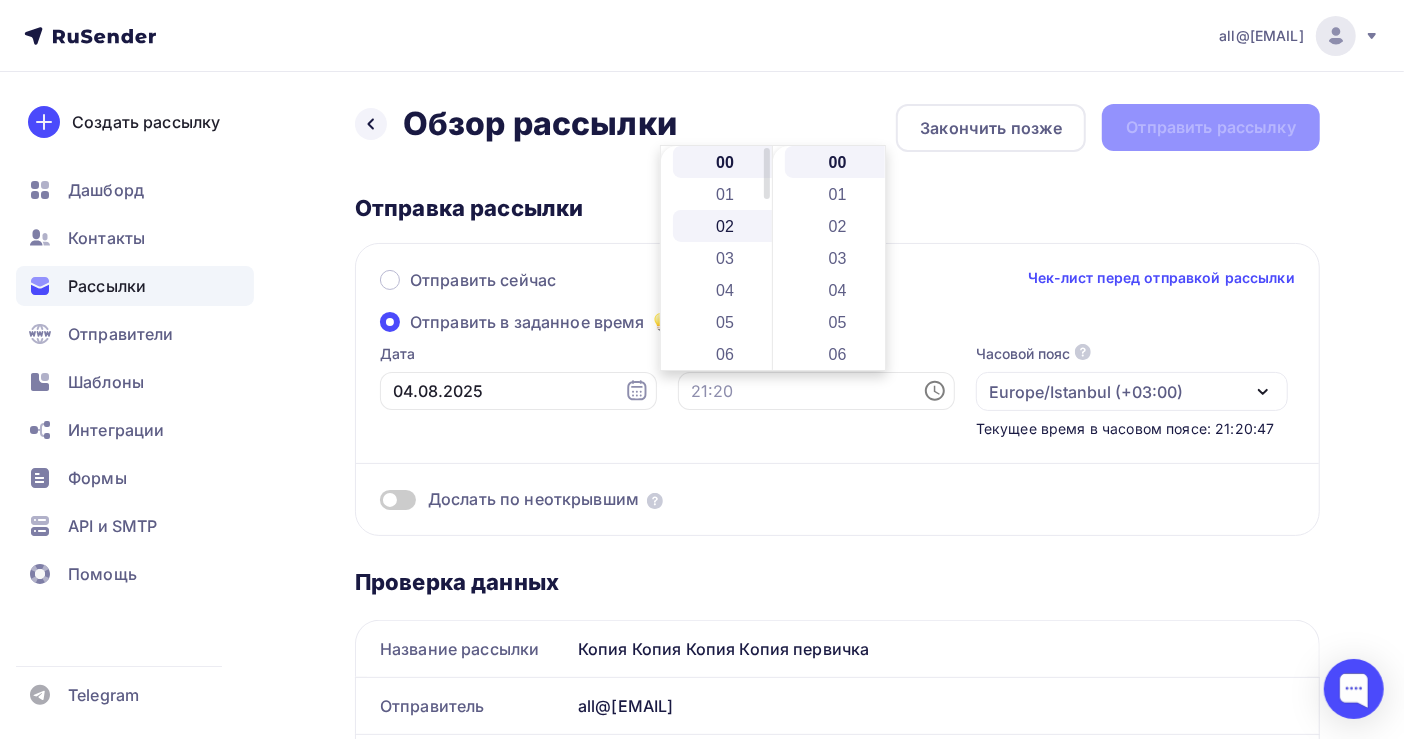 click on "02" at bounding box center [727, 226] 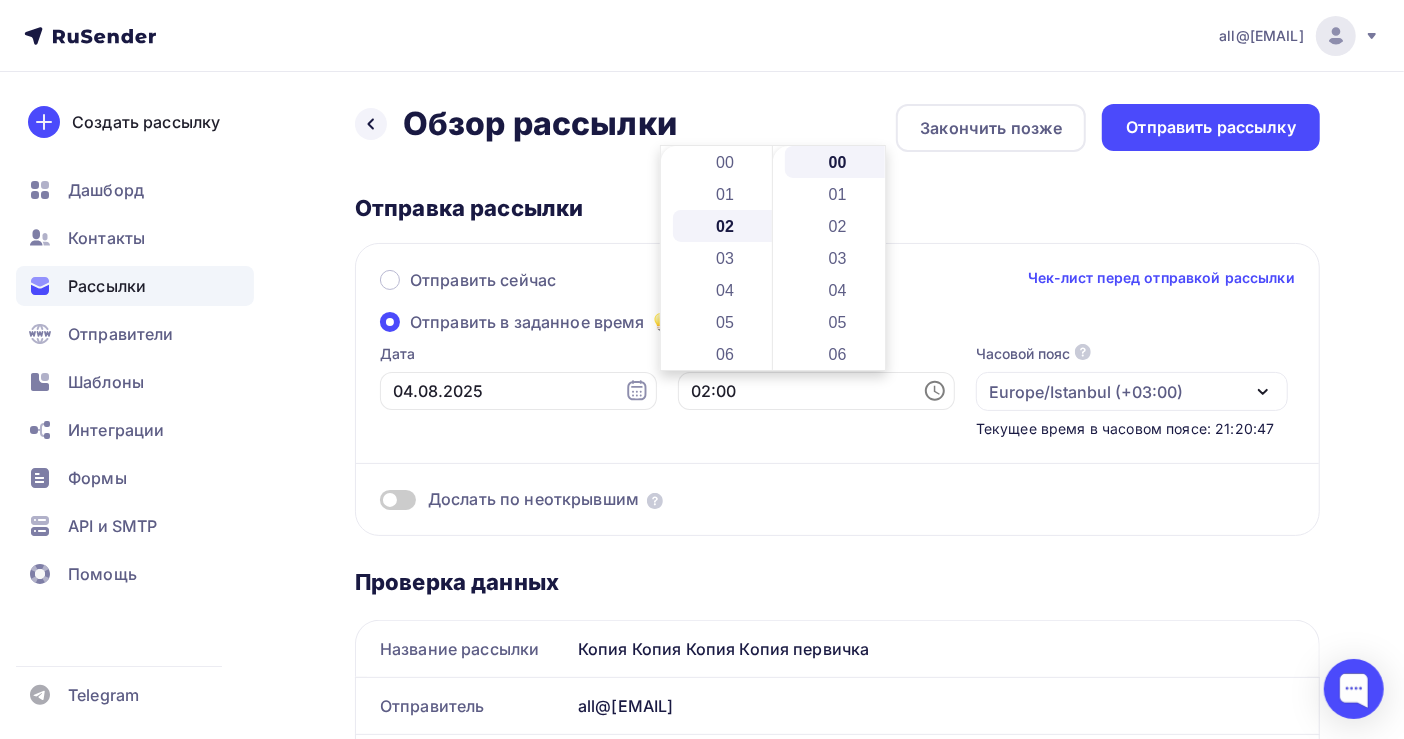 scroll, scrollTop: 64, scrollLeft: 0, axis: vertical 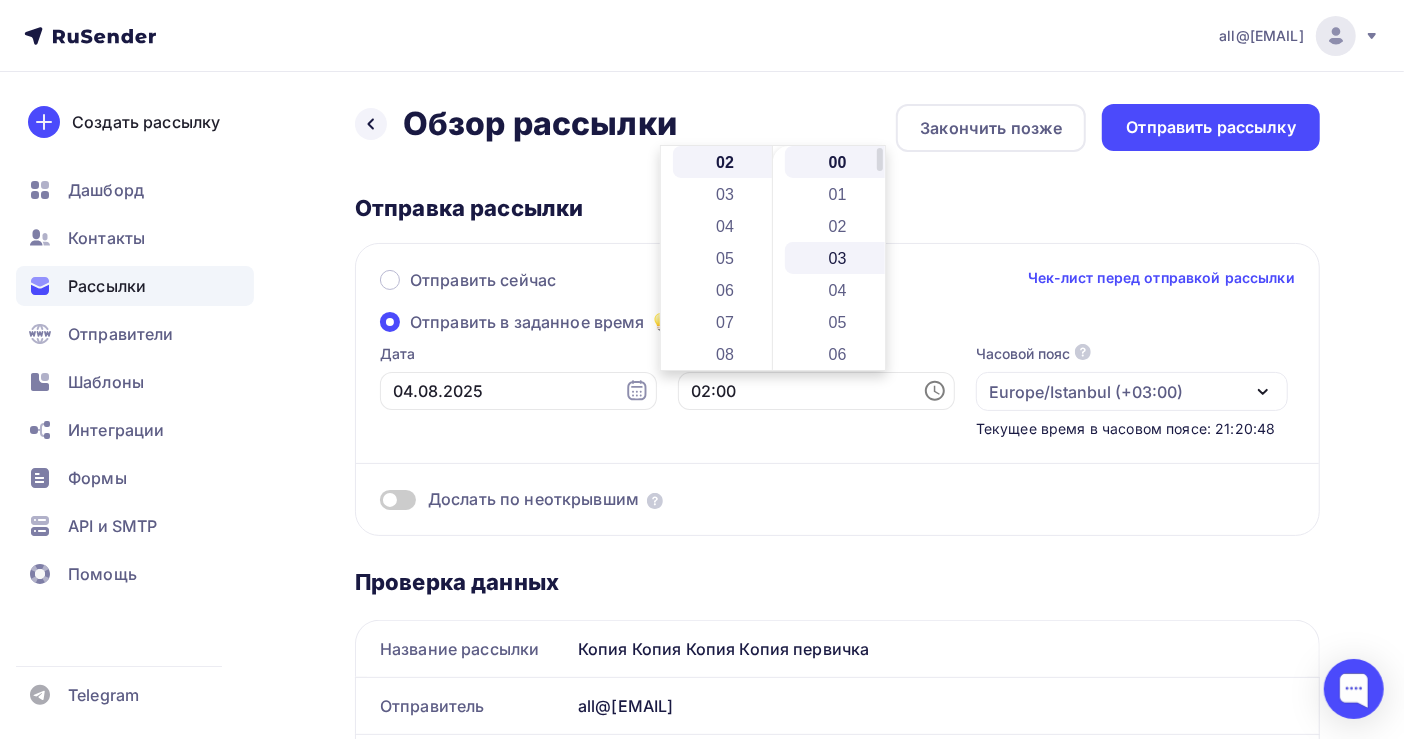 click on "03" at bounding box center [839, 258] 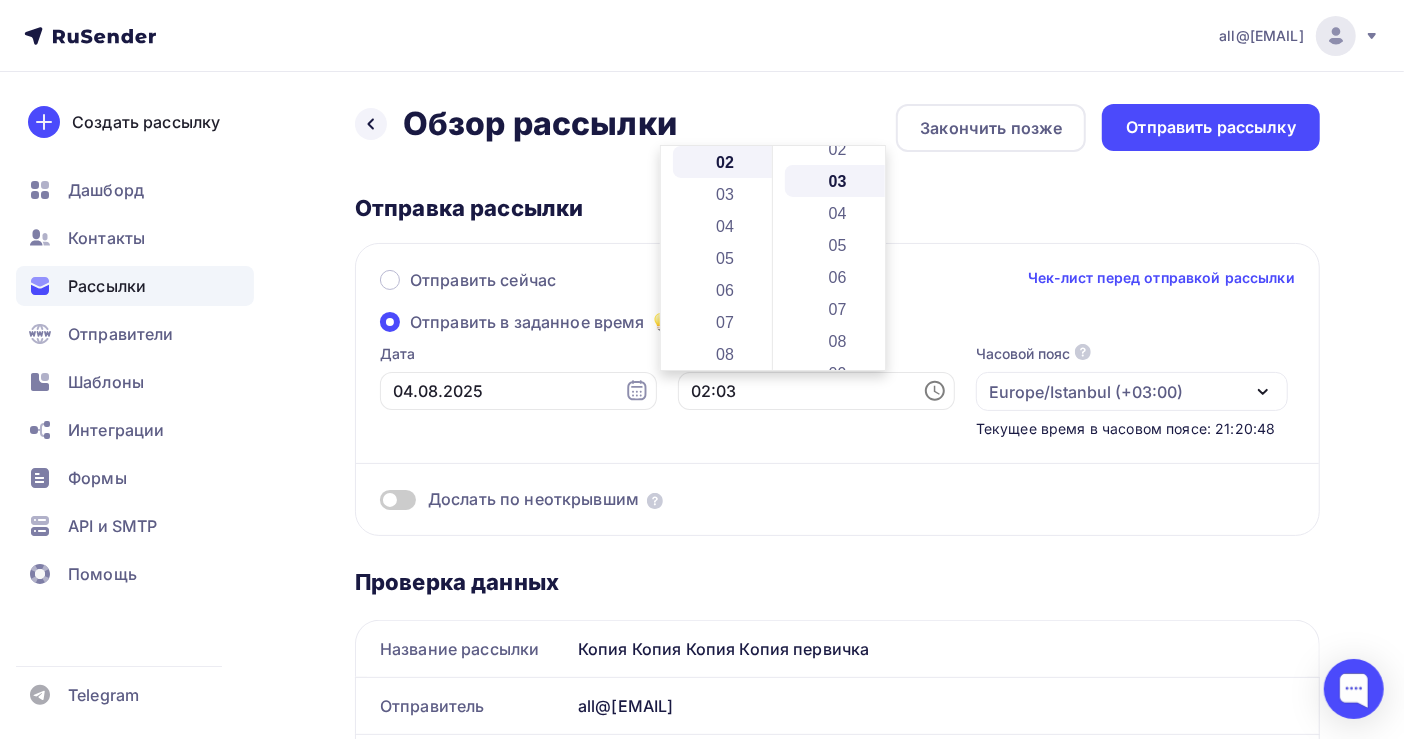 scroll, scrollTop: 96, scrollLeft: 0, axis: vertical 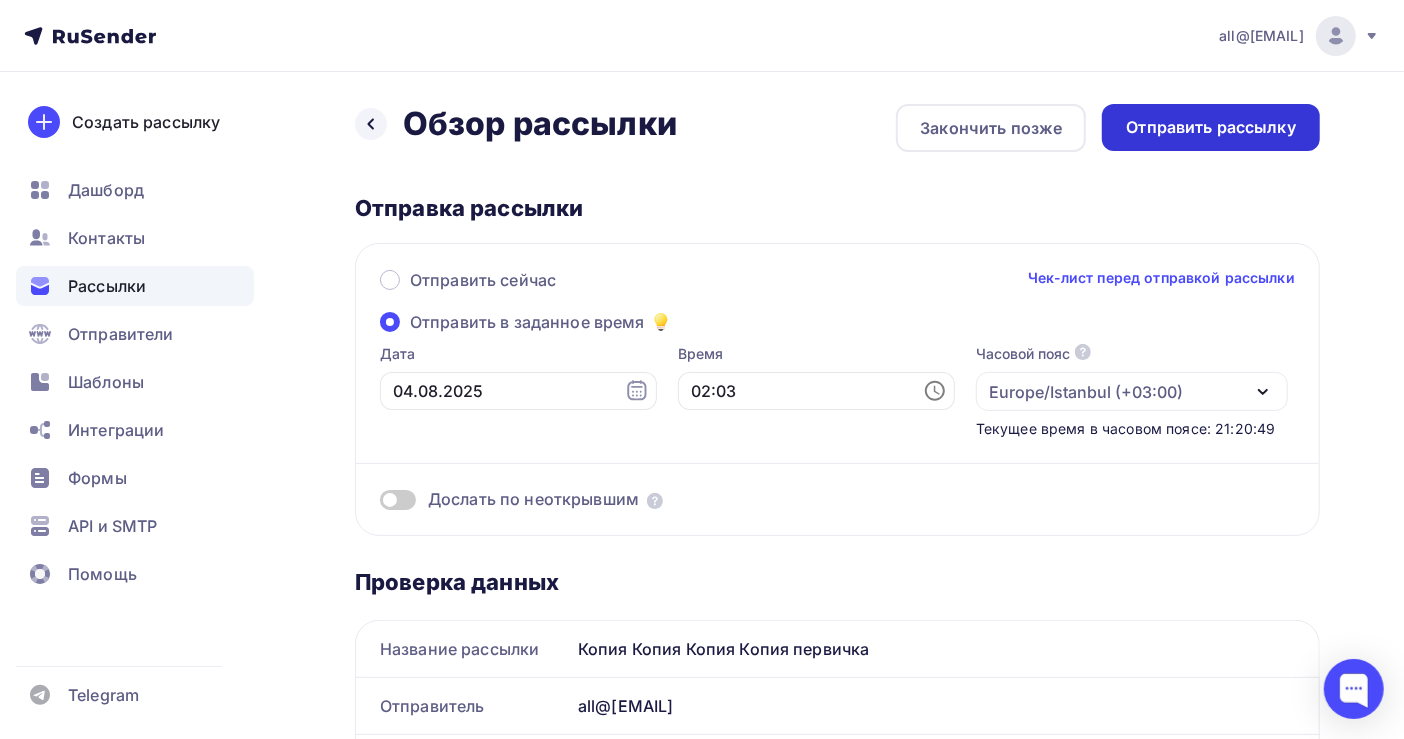 click on "Отправить рассылку" at bounding box center [1211, 127] 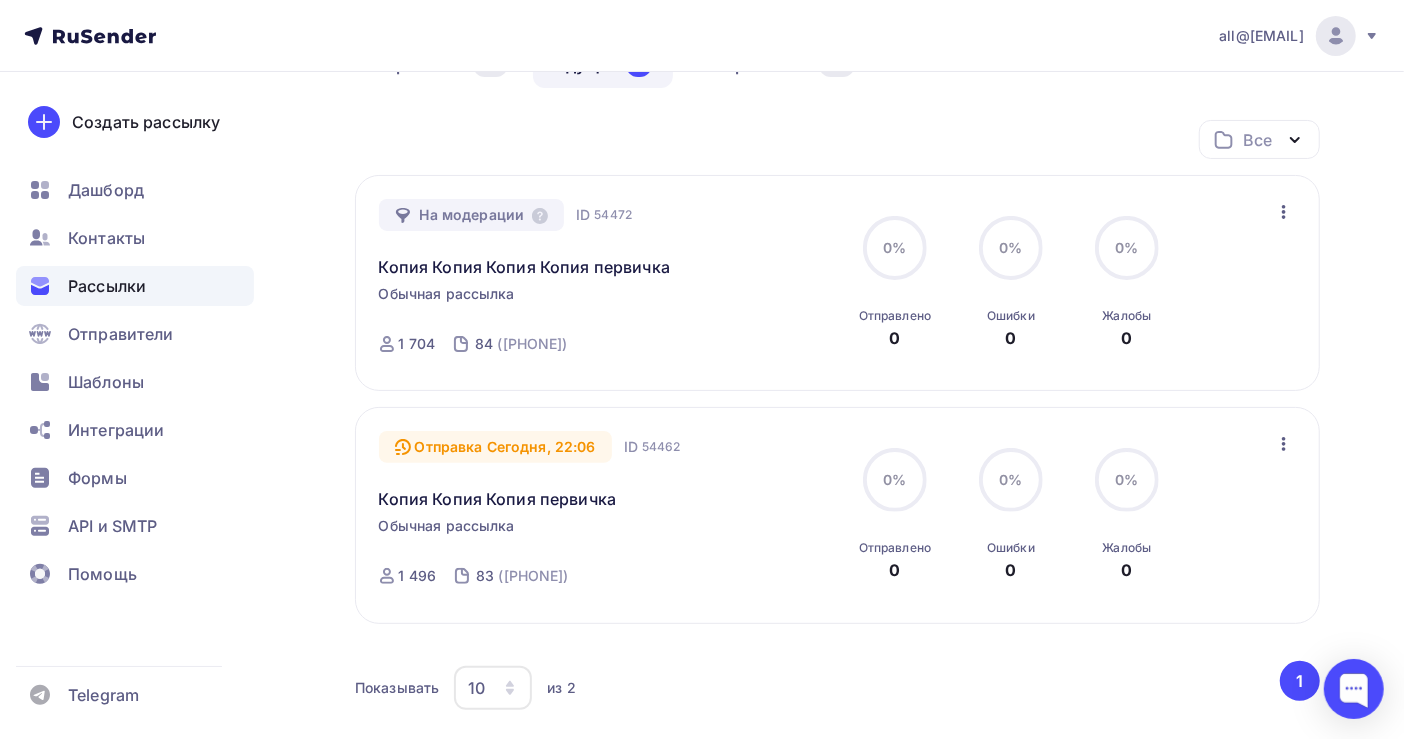 scroll, scrollTop: 0, scrollLeft: 0, axis: both 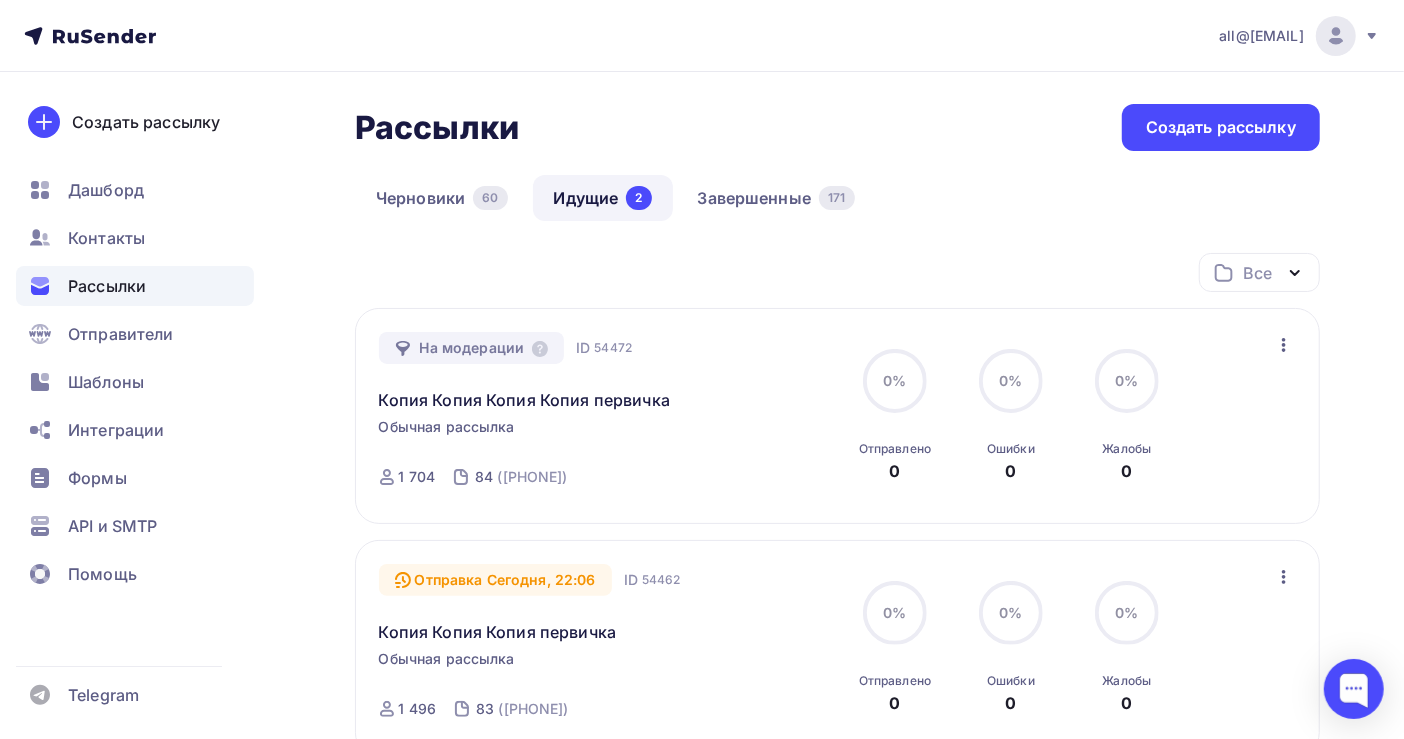 click 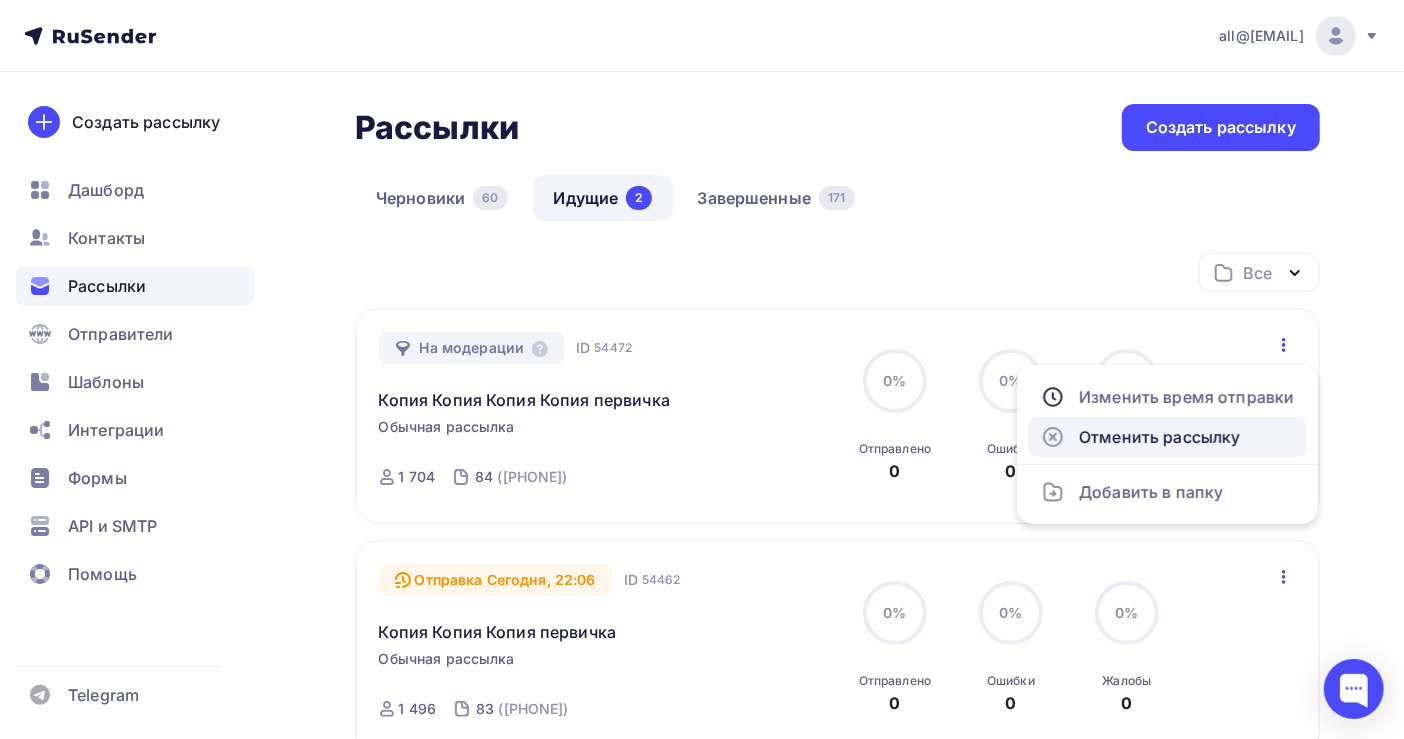 click on "Отменить рассылку" at bounding box center [1167, 437] 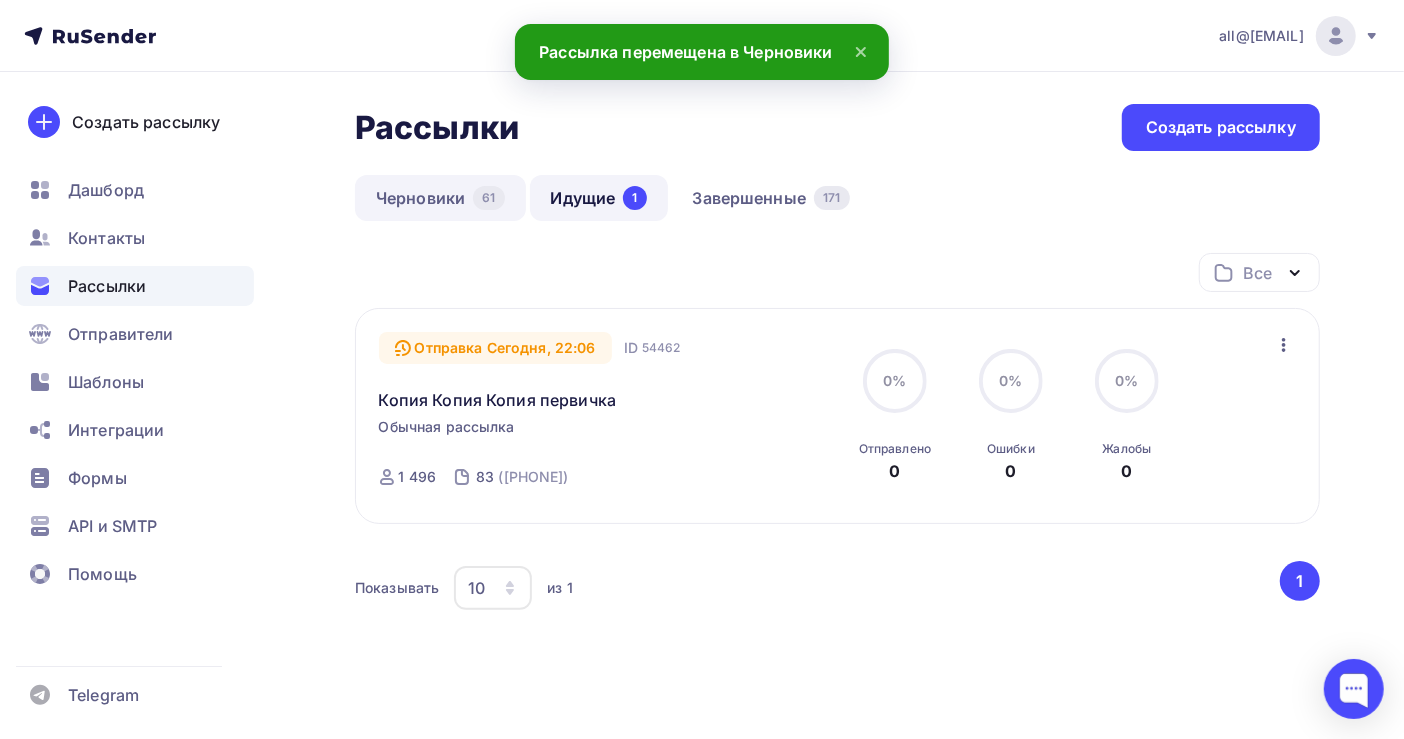 click on "Черновики
61" at bounding box center (440, 198) 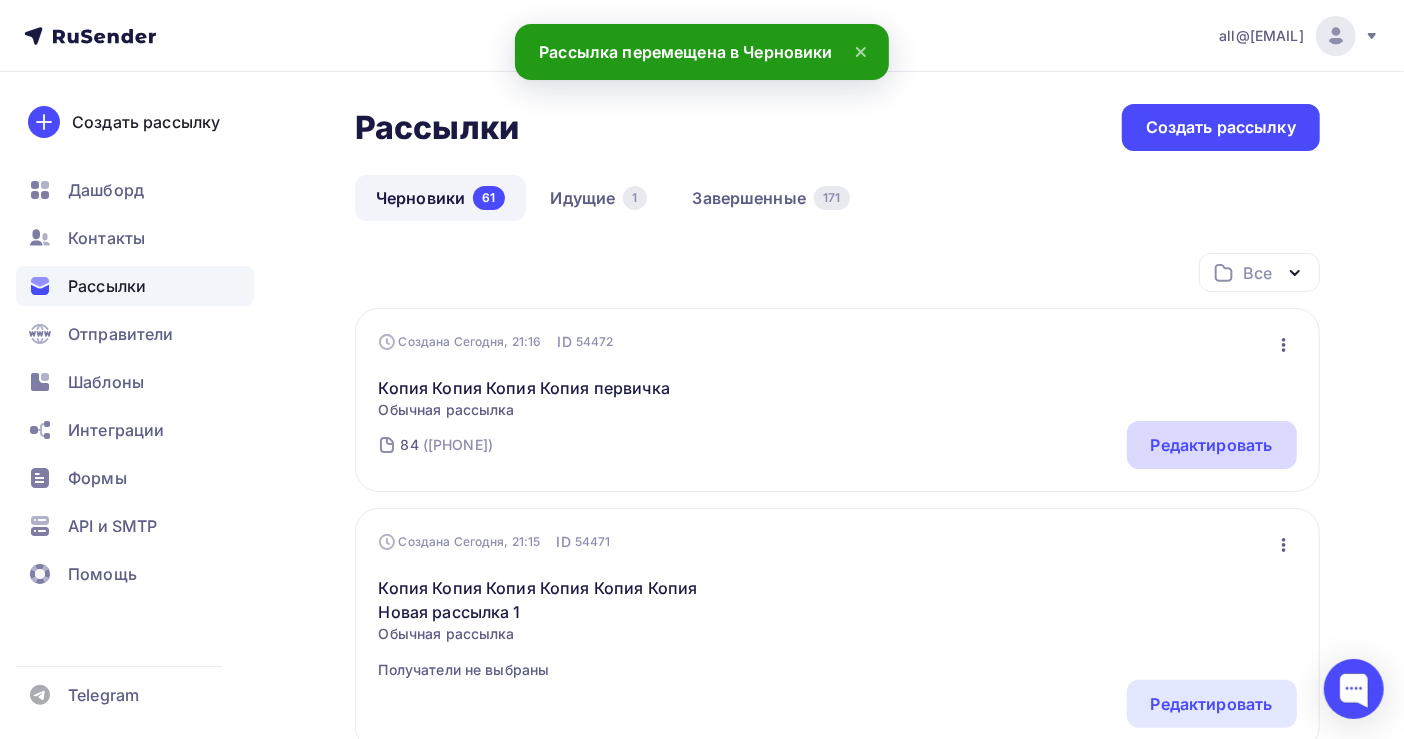 click on "Редактировать" at bounding box center [1212, 445] 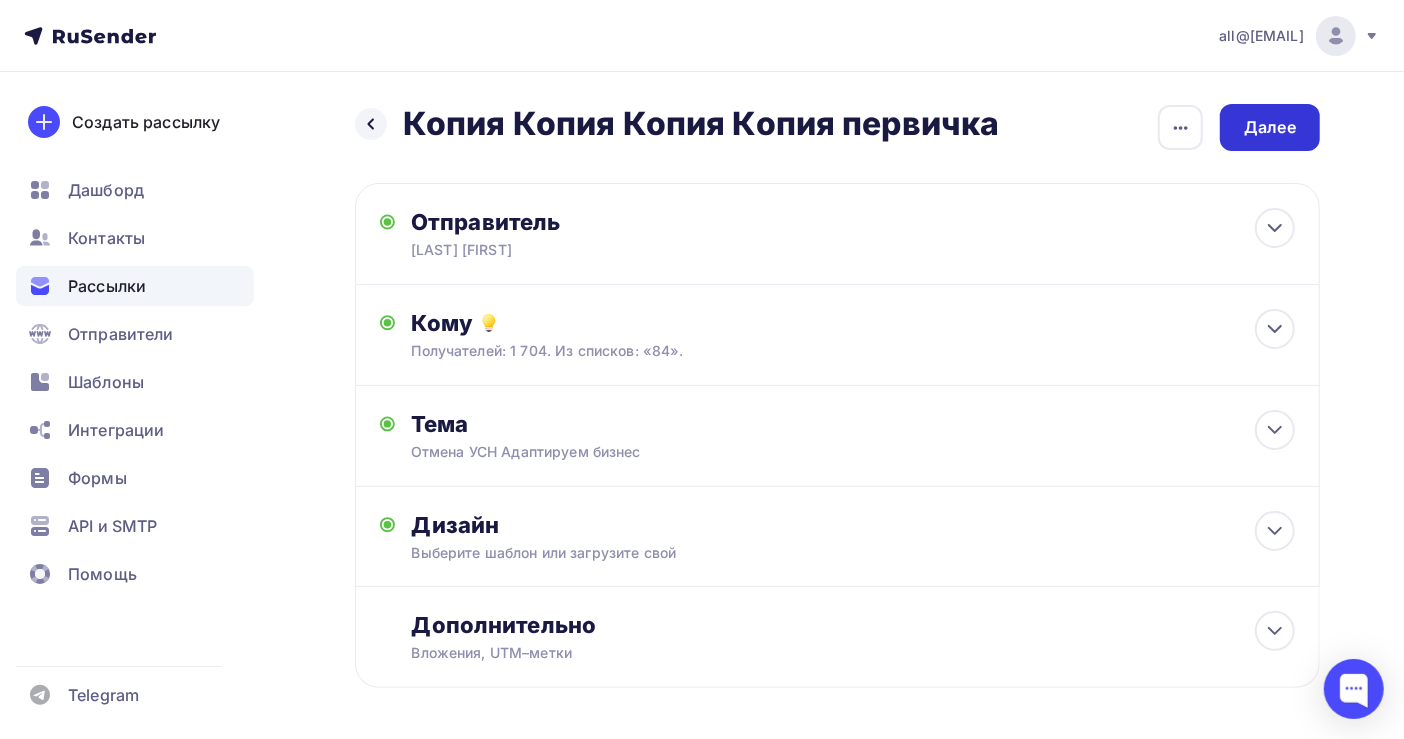 click on "Далее" at bounding box center (1270, 127) 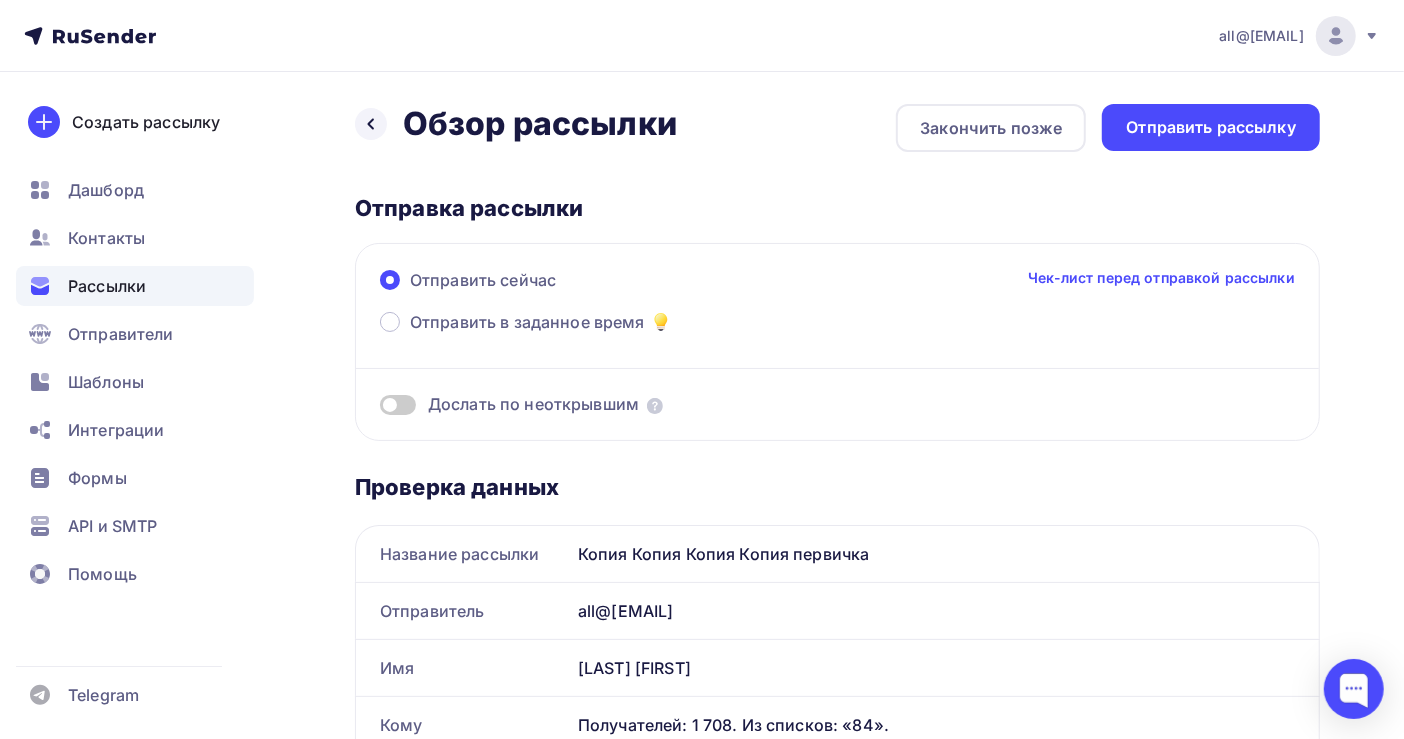 scroll, scrollTop: 0, scrollLeft: 0, axis: both 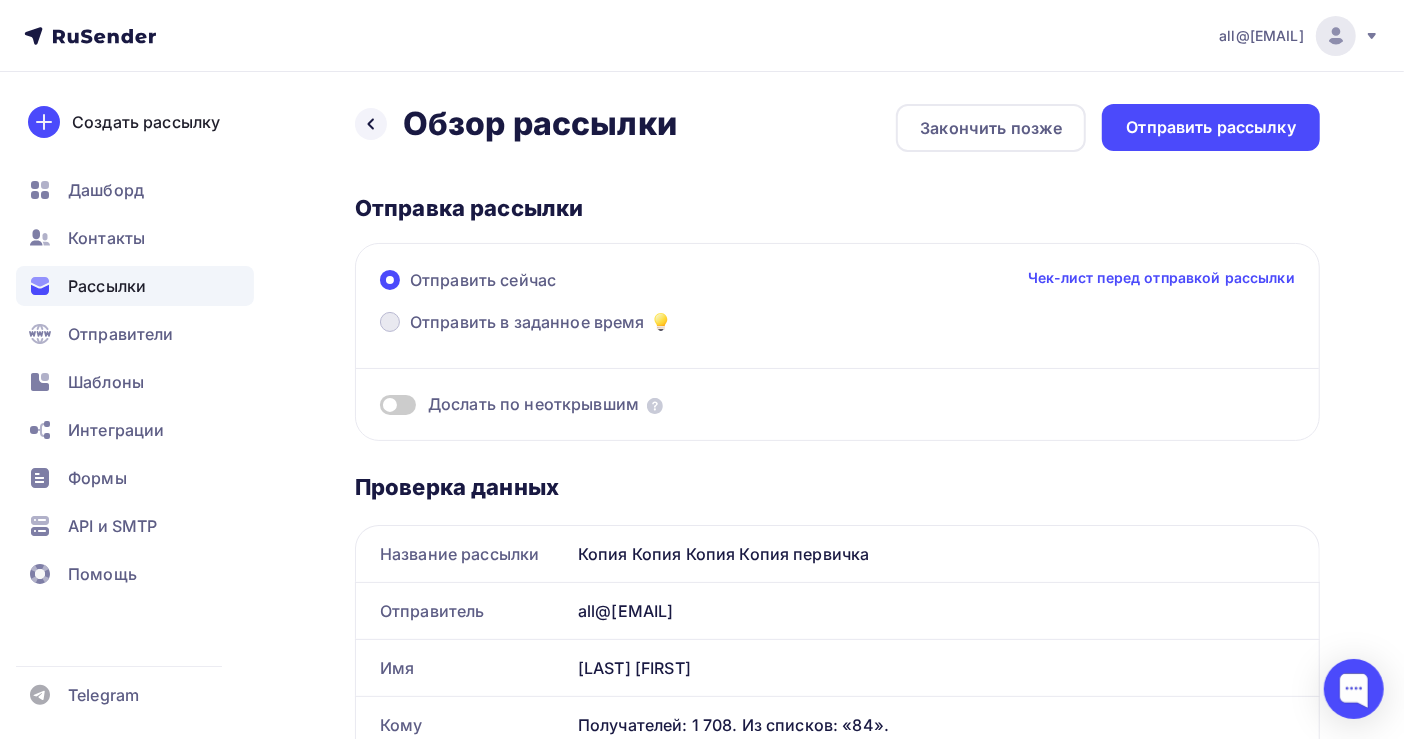 click on "Отправить в заданное время" at bounding box center [527, 322] 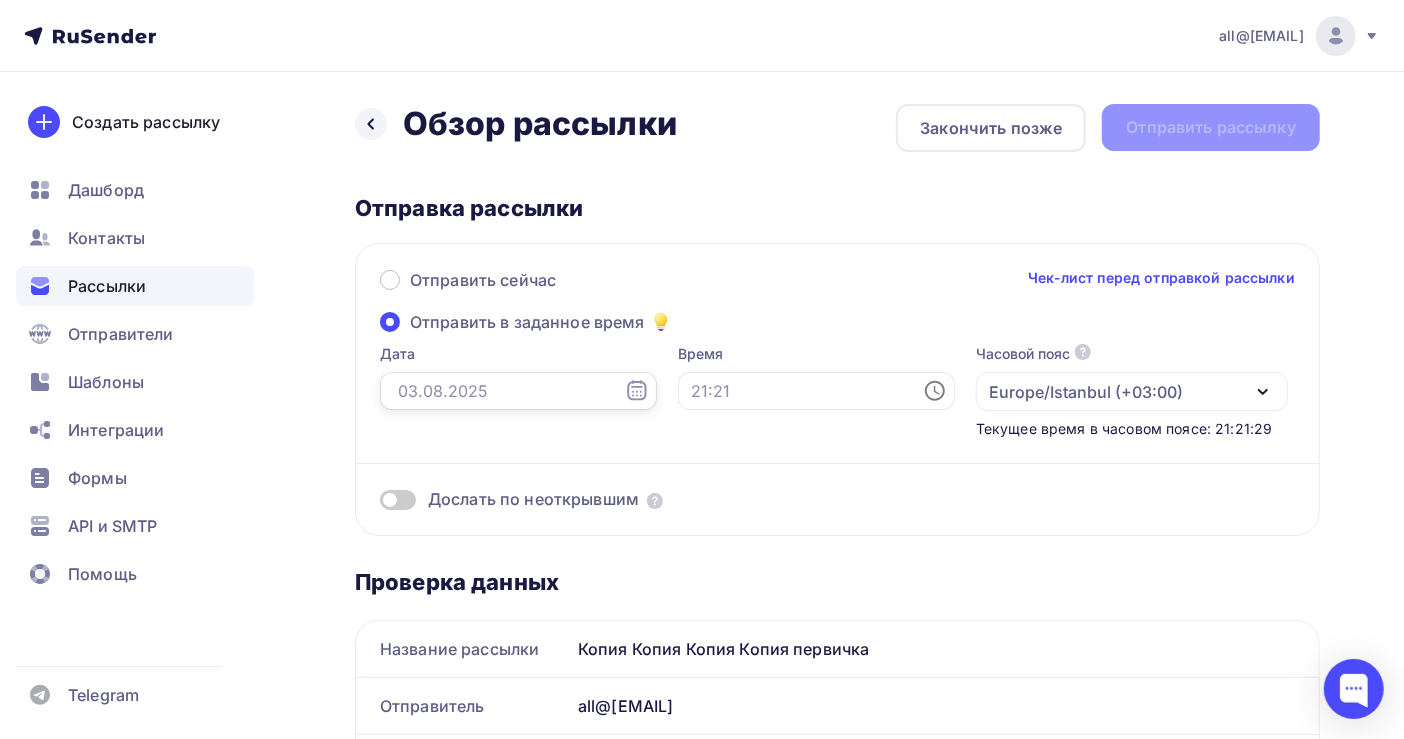 click at bounding box center (518, 391) 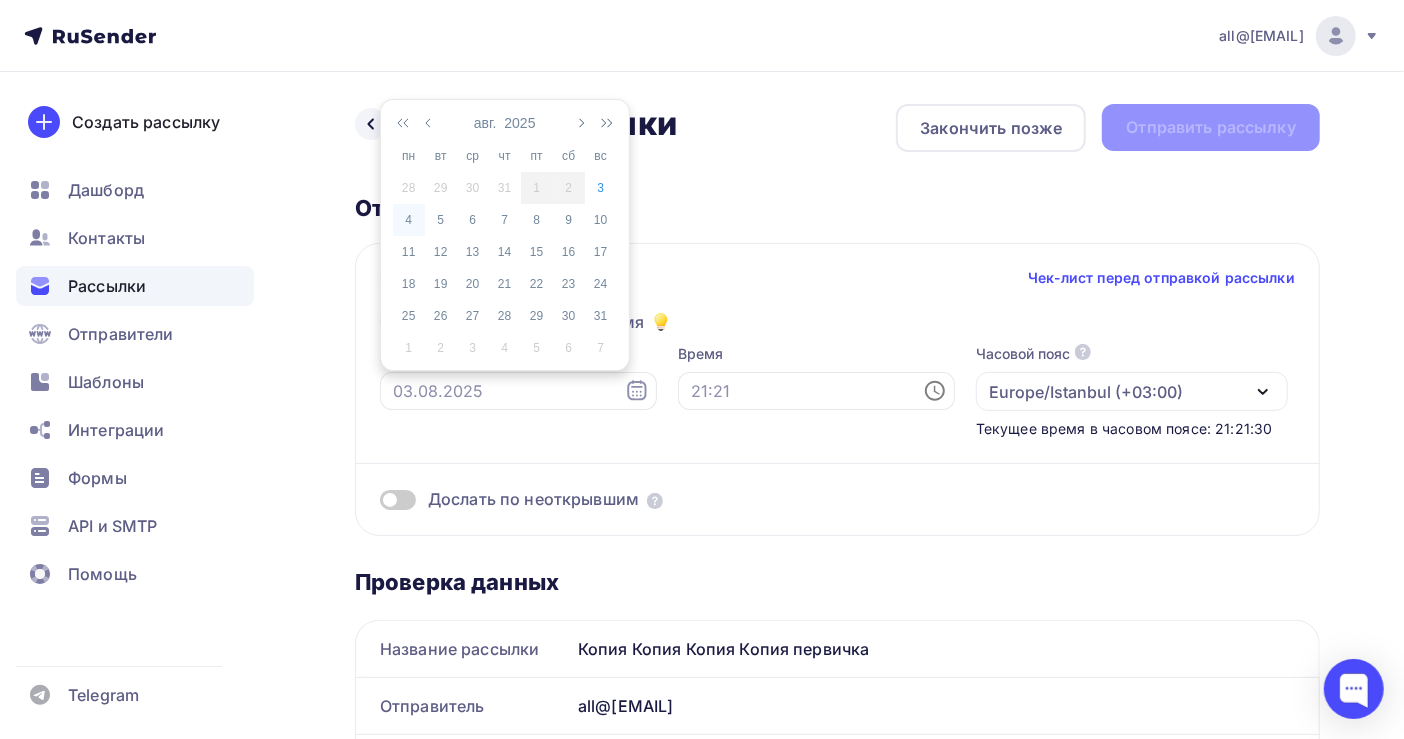 click on "4" at bounding box center (409, 220) 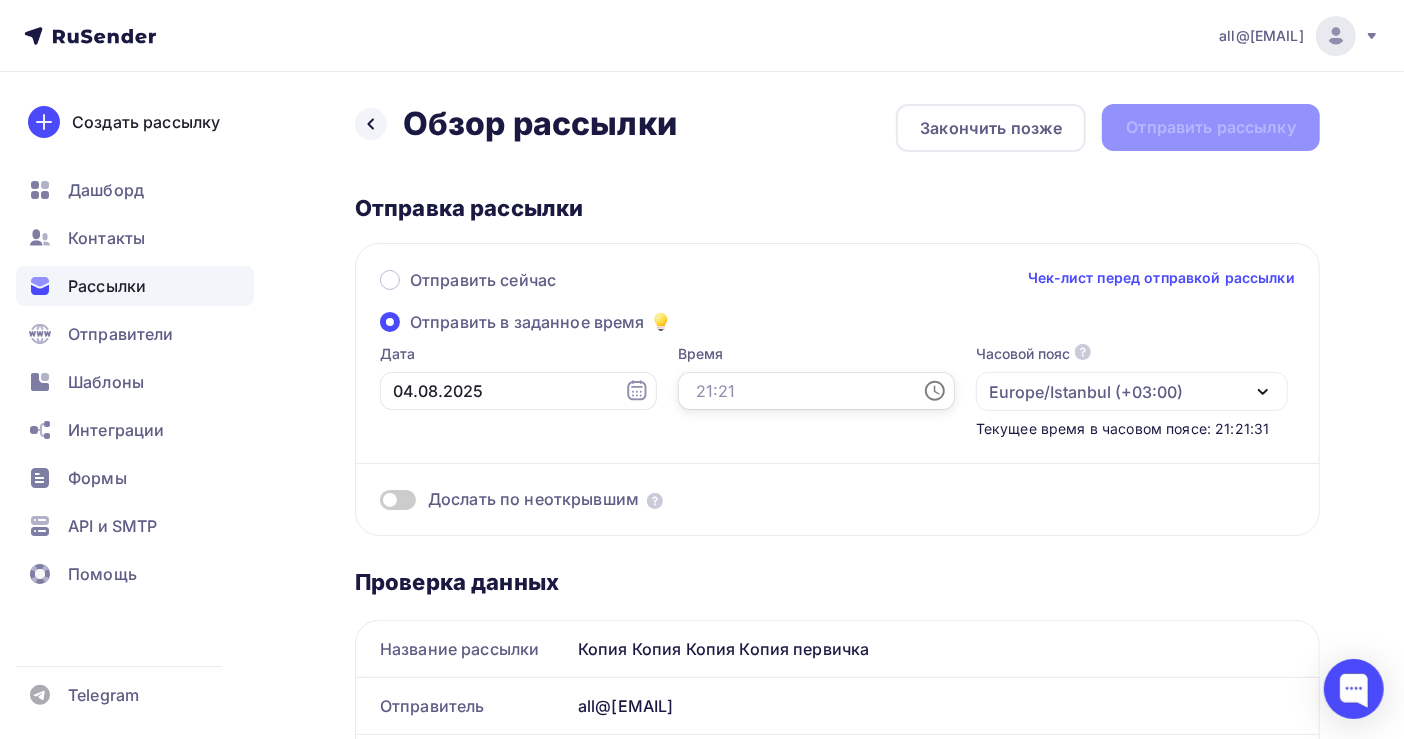 click at bounding box center (816, 391) 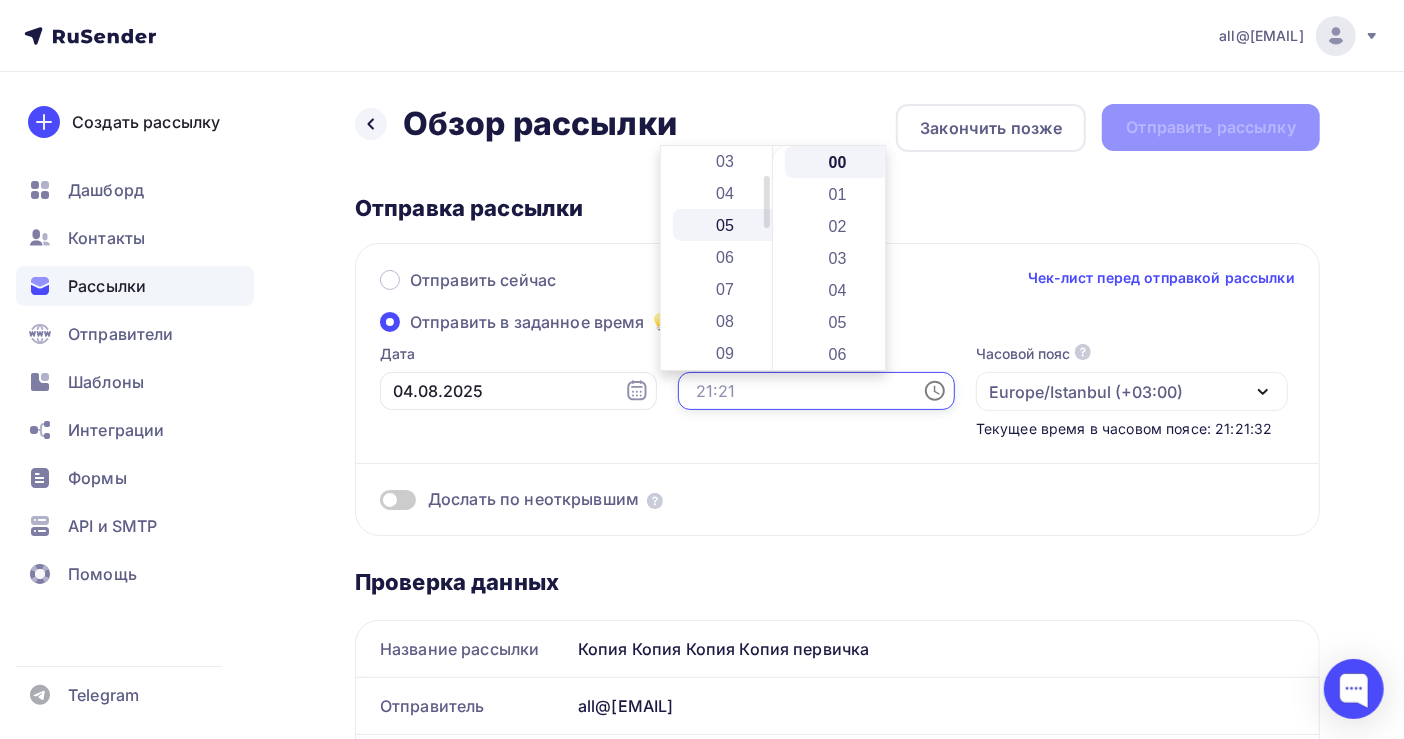 scroll, scrollTop: 133, scrollLeft: 0, axis: vertical 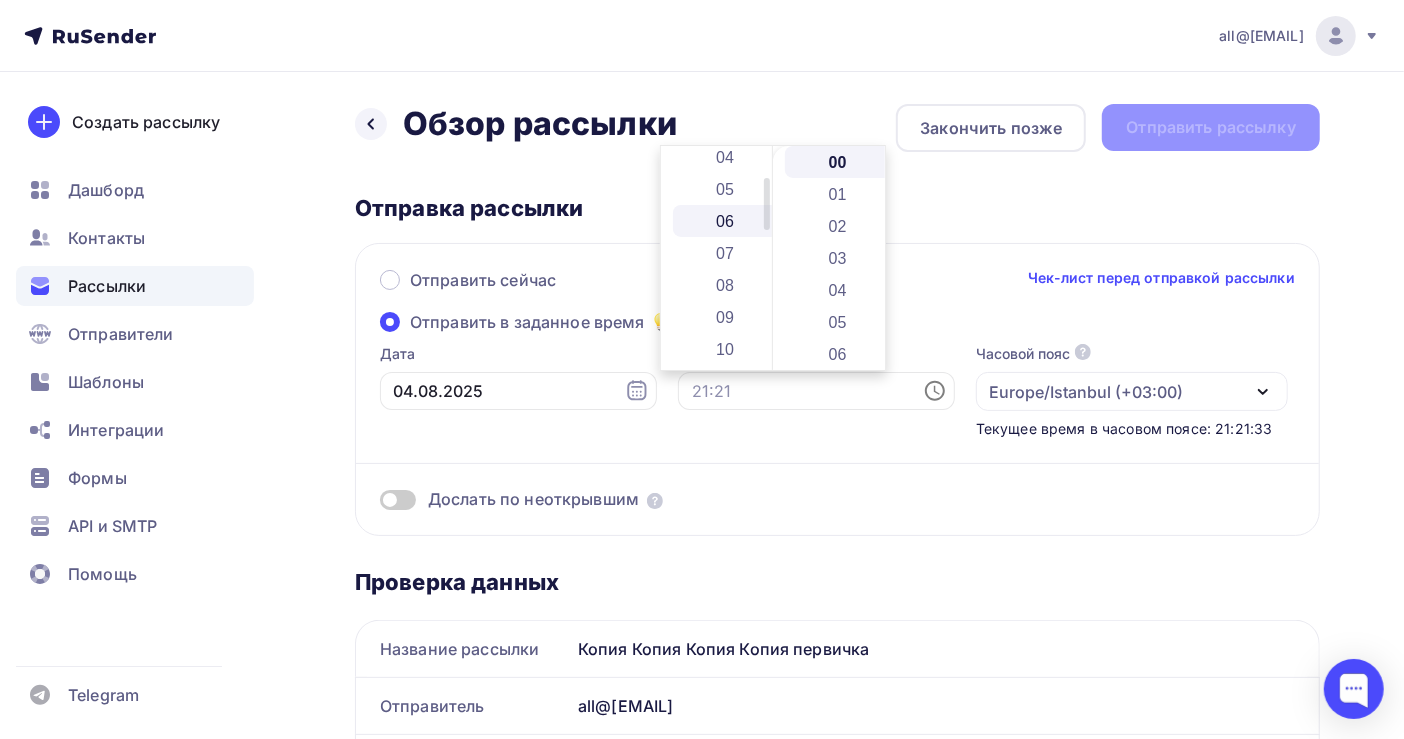 click on "06" at bounding box center (727, 221) 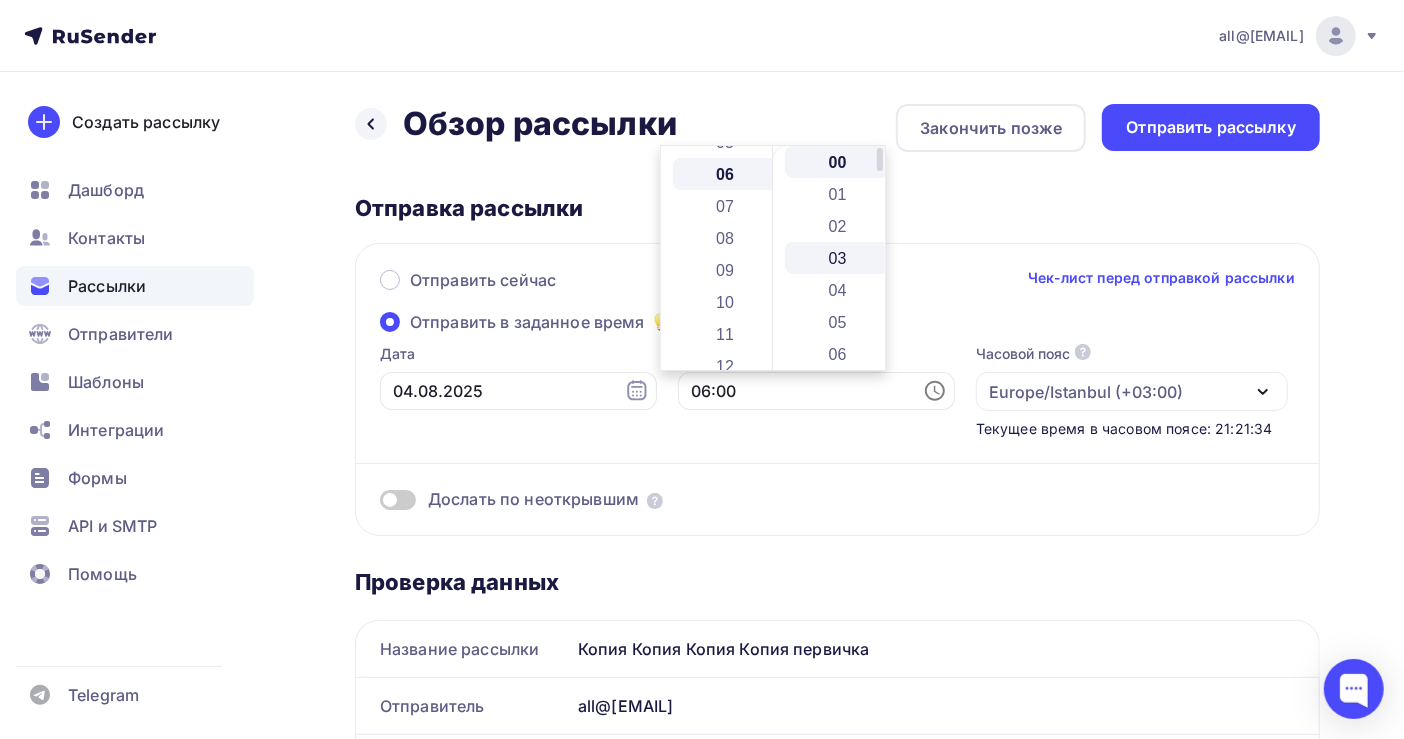 scroll, scrollTop: 191, scrollLeft: 0, axis: vertical 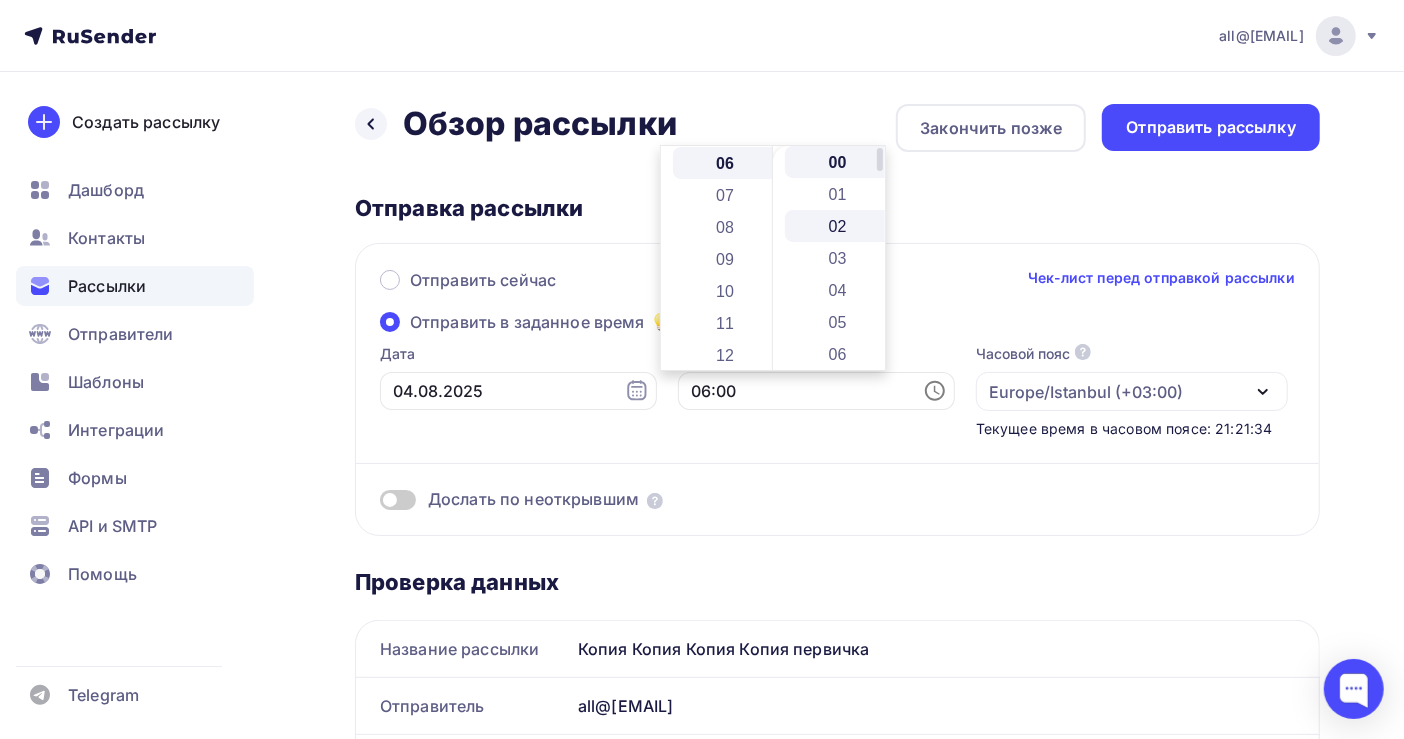 click on "02" at bounding box center [839, 226] 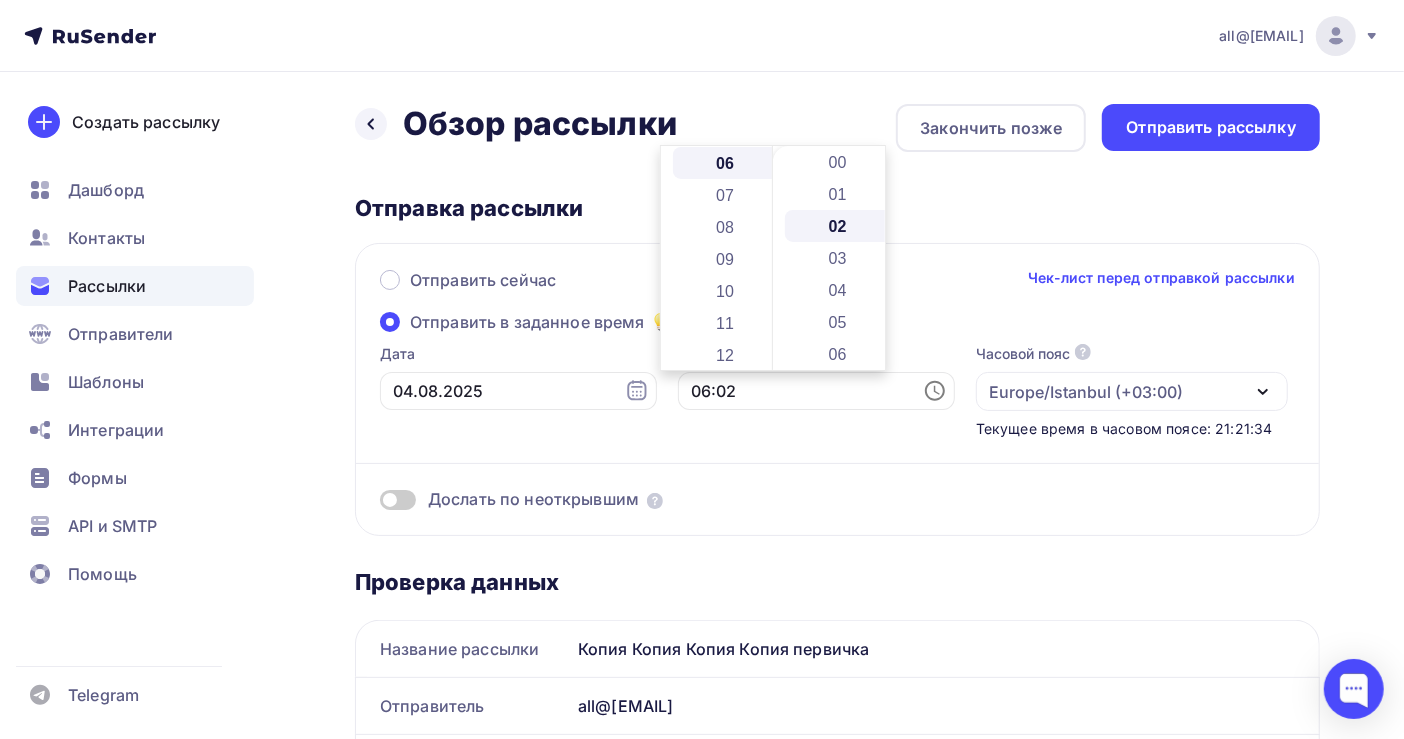 scroll, scrollTop: 64, scrollLeft: 0, axis: vertical 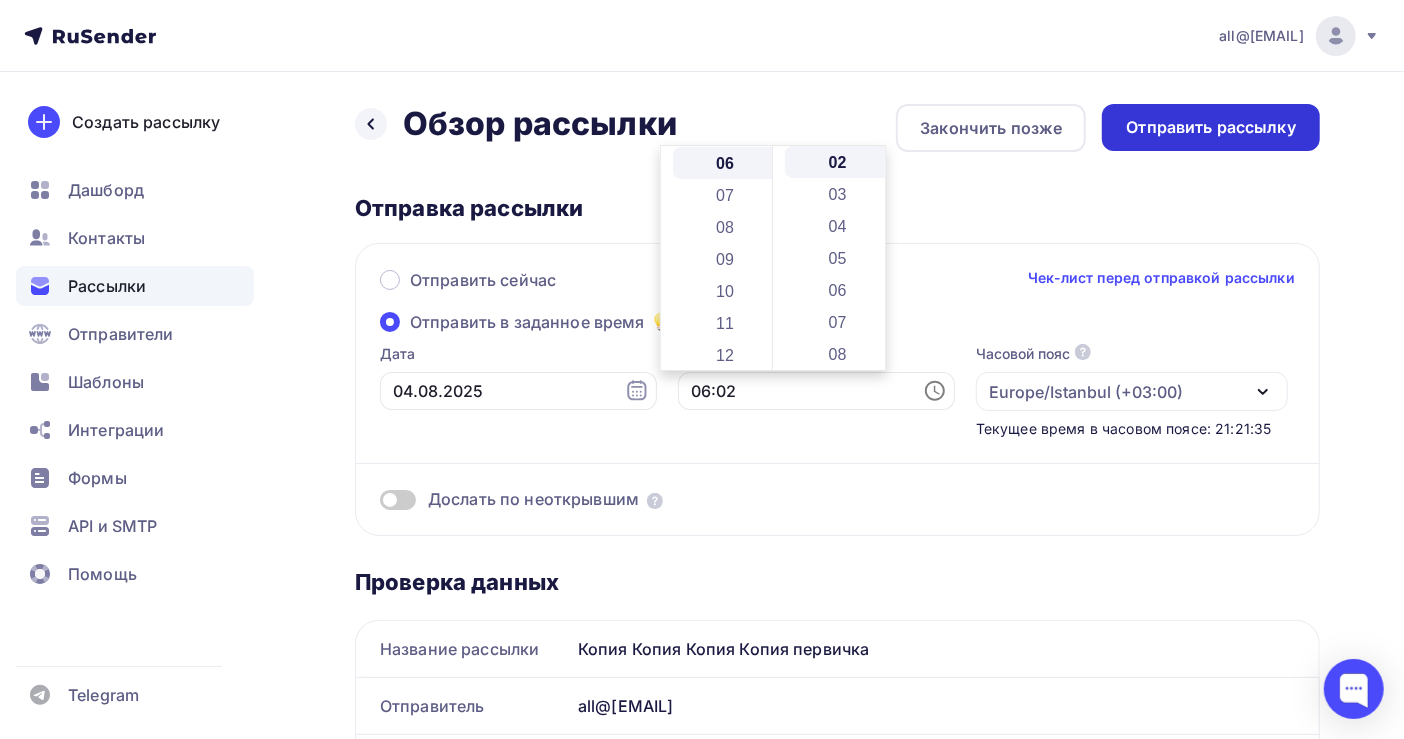 click on "Отправить рассылку" at bounding box center (1211, 127) 